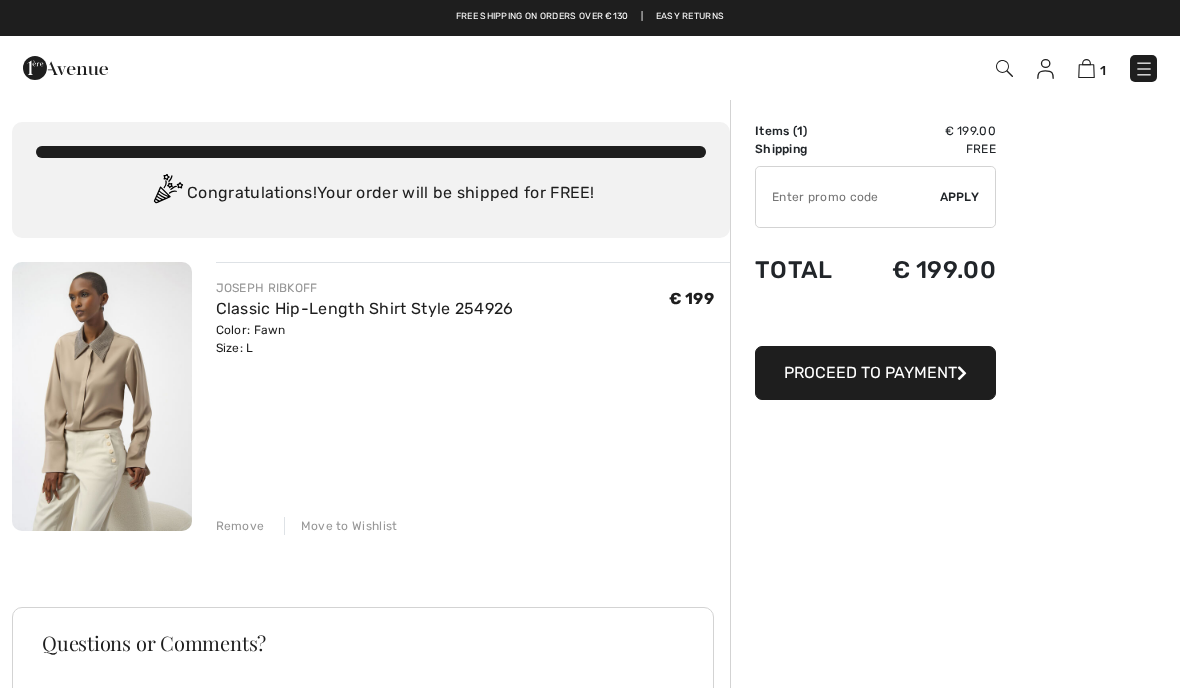 scroll, scrollTop: 0, scrollLeft: 0, axis: both 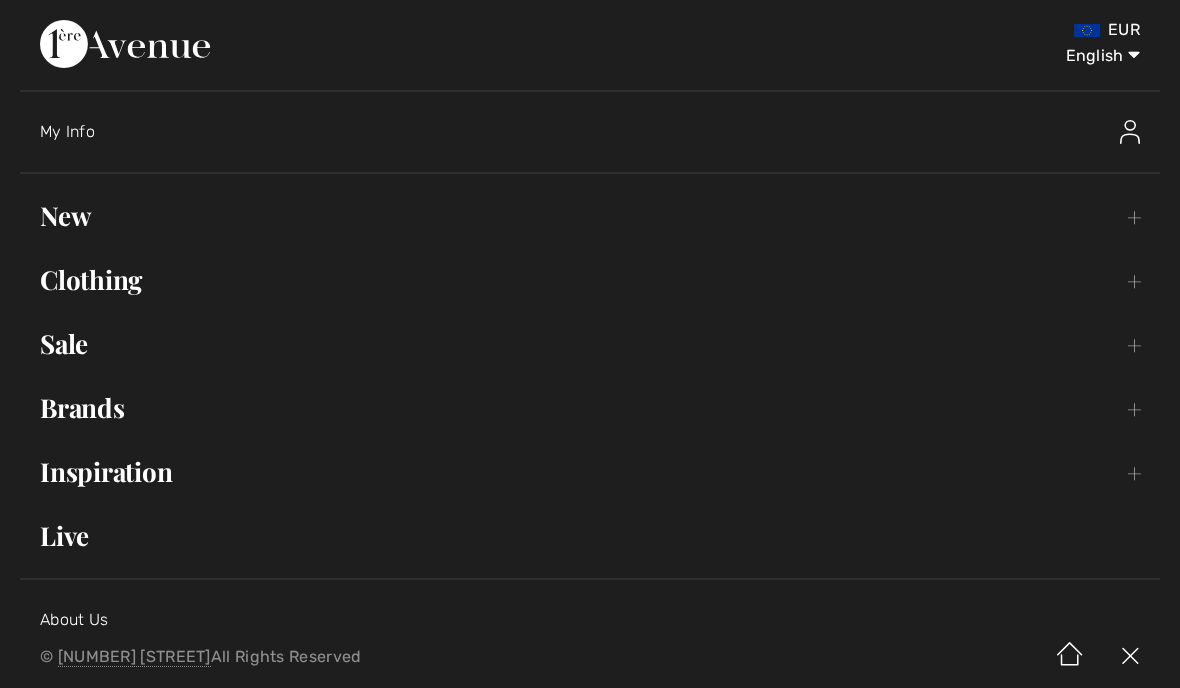click on "New Toggle submenu" at bounding box center [590, 216] 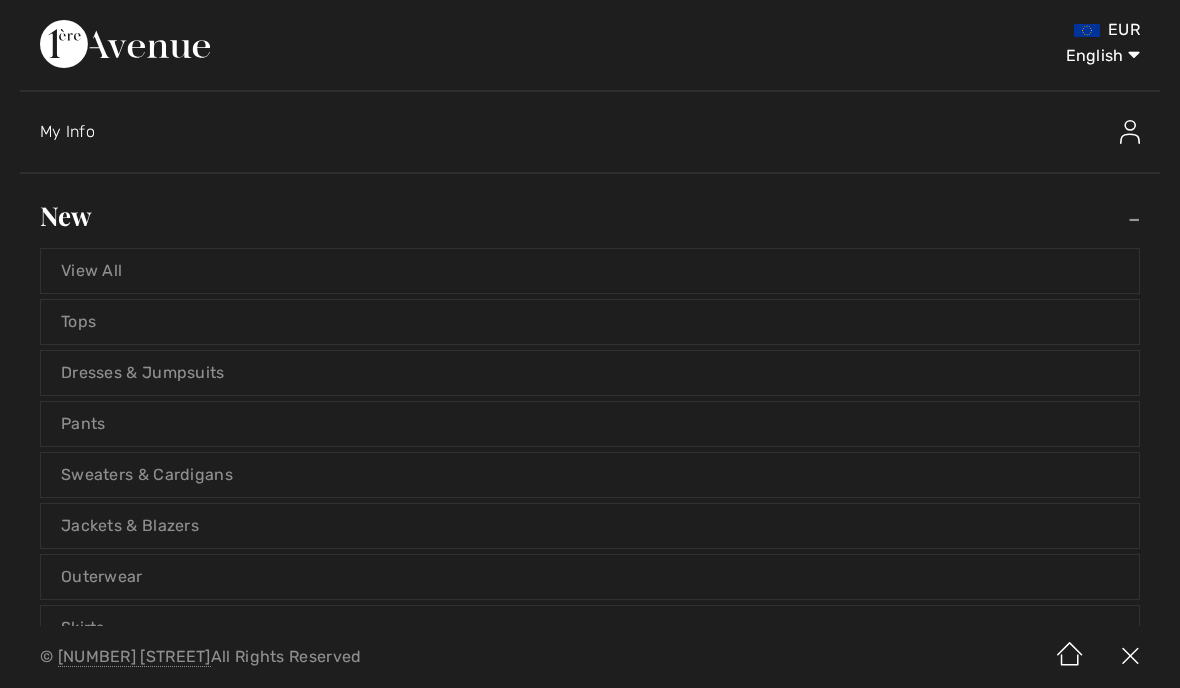 click on "View All" at bounding box center [590, 271] 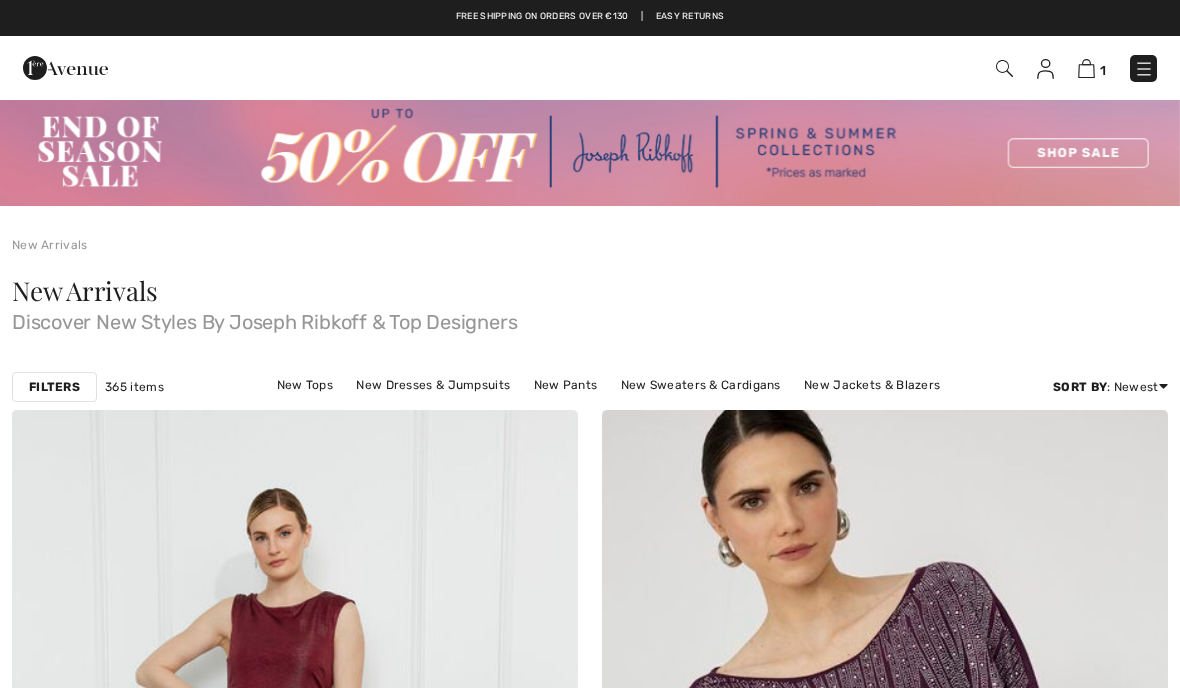 scroll, scrollTop: 0, scrollLeft: 0, axis: both 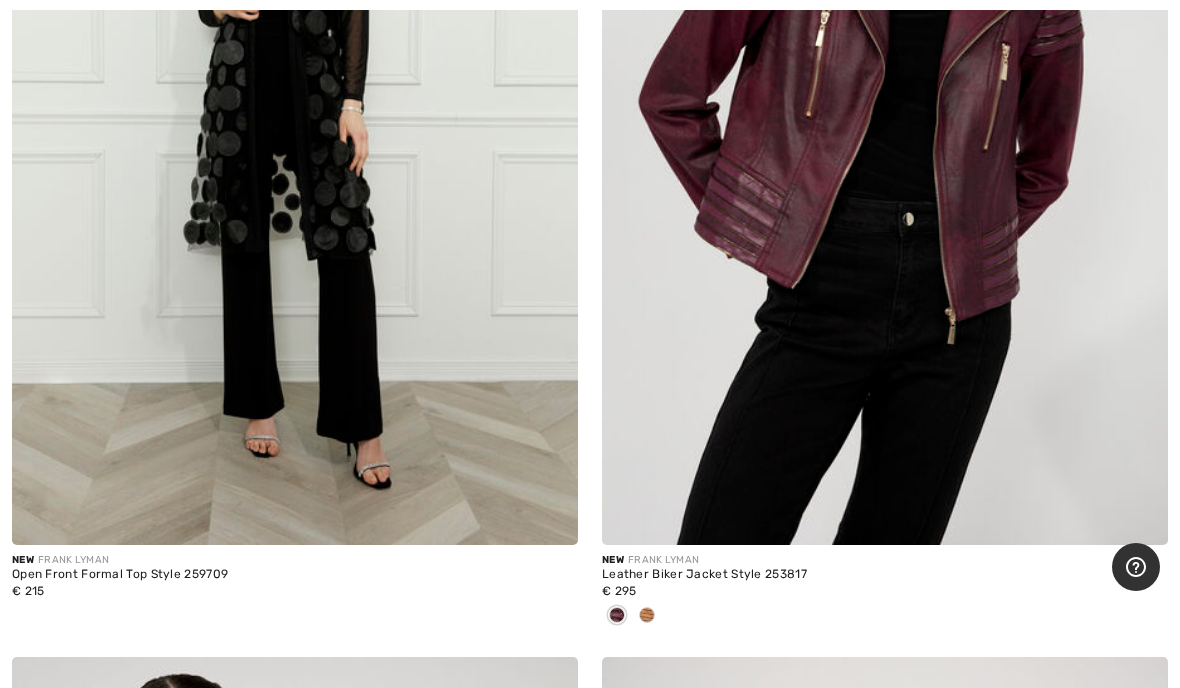 click at bounding box center (647, 616) 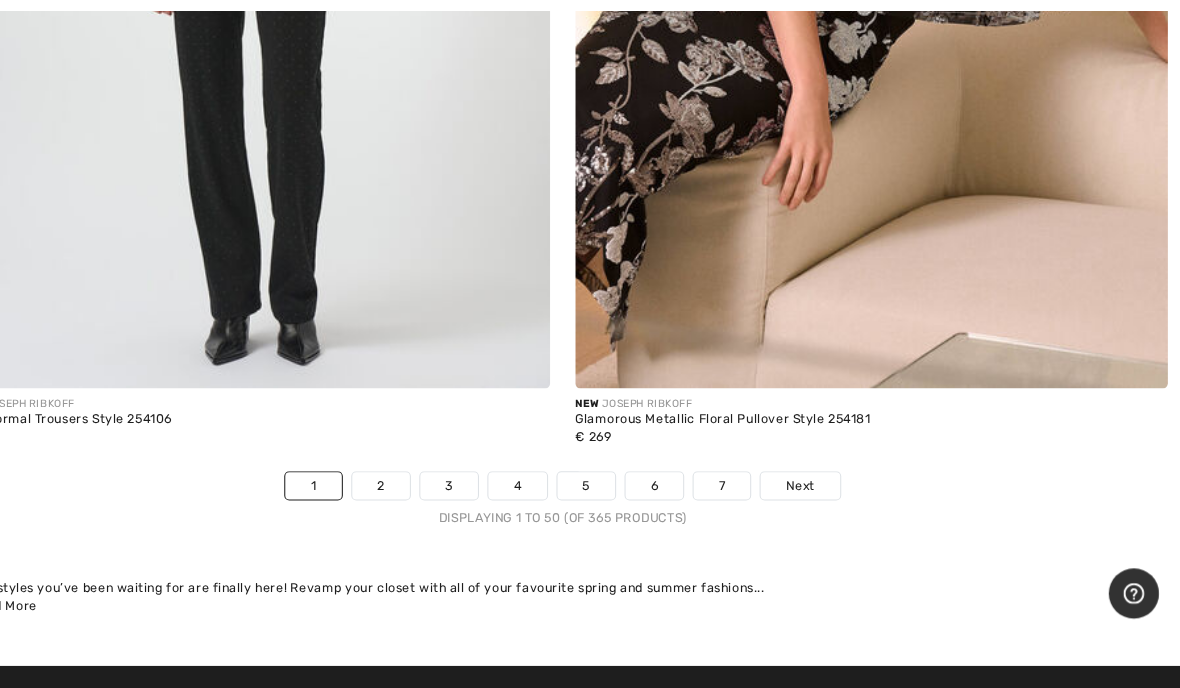 scroll, scrollTop: 24370, scrollLeft: 0, axis: vertical 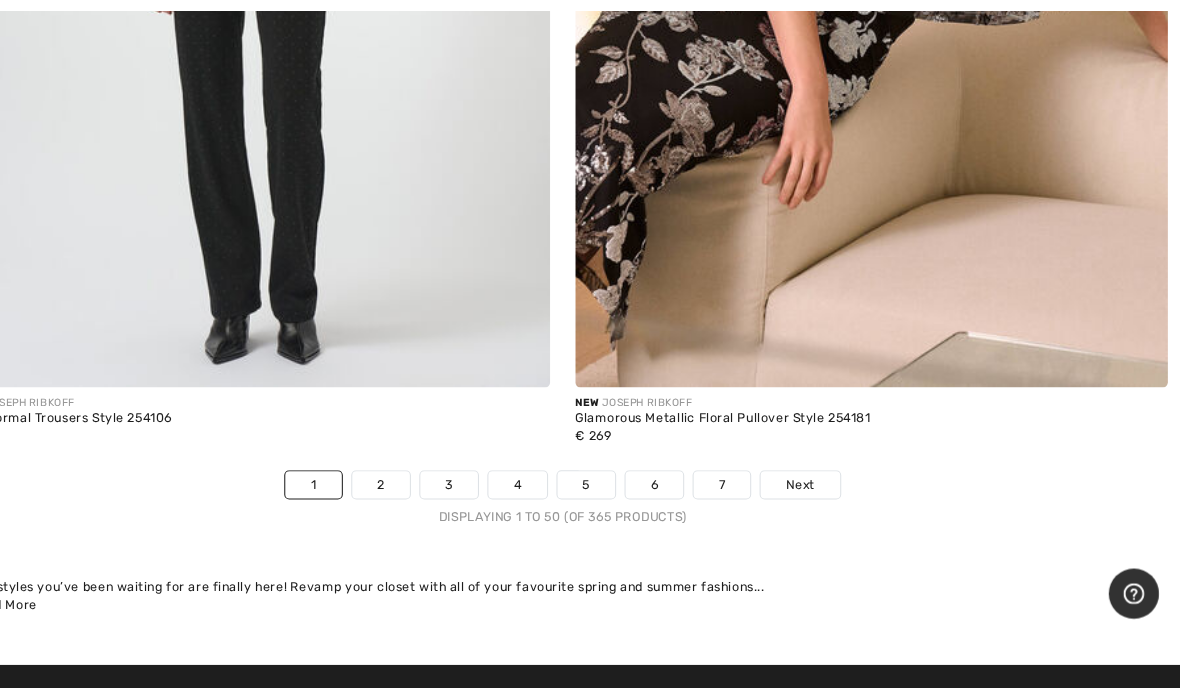 click on "Next" at bounding box center [816, 463] 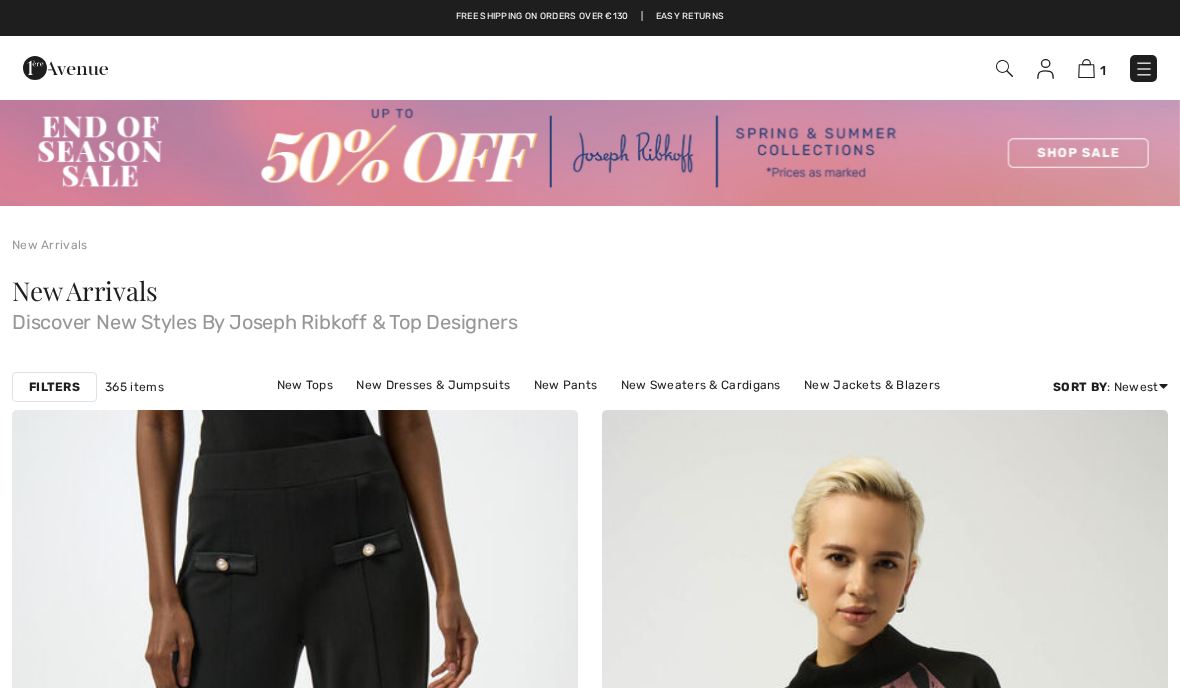 scroll, scrollTop: 0, scrollLeft: 0, axis: both 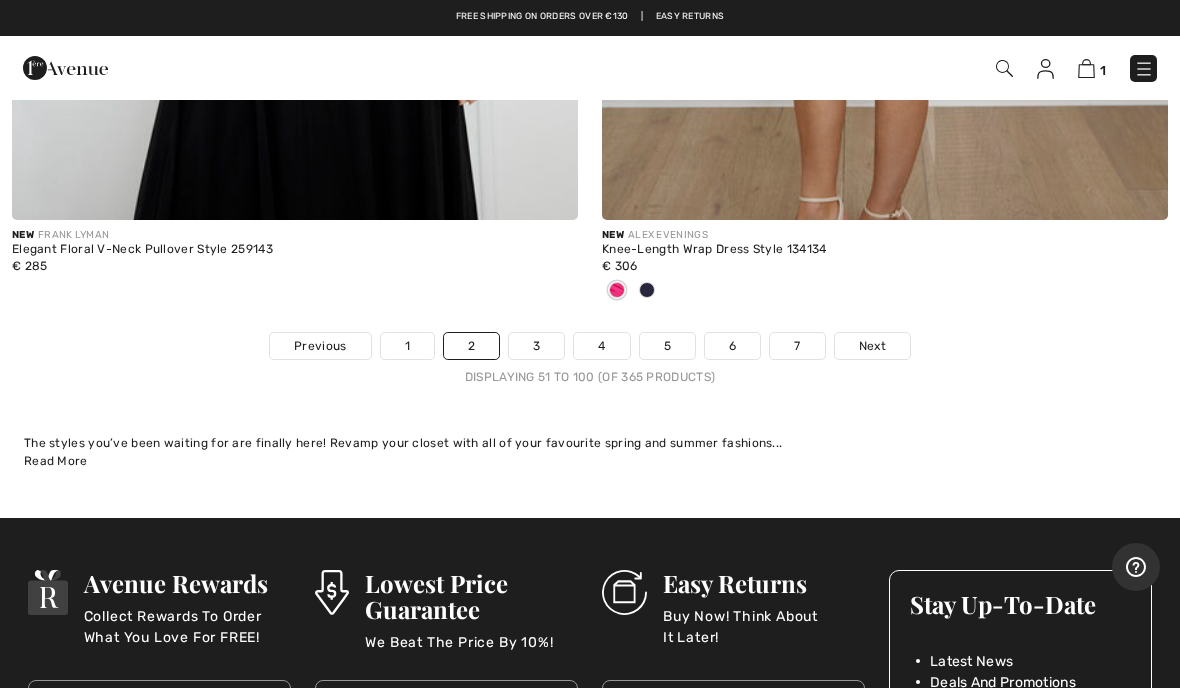 click on "3" at bounding box center (536, 346) 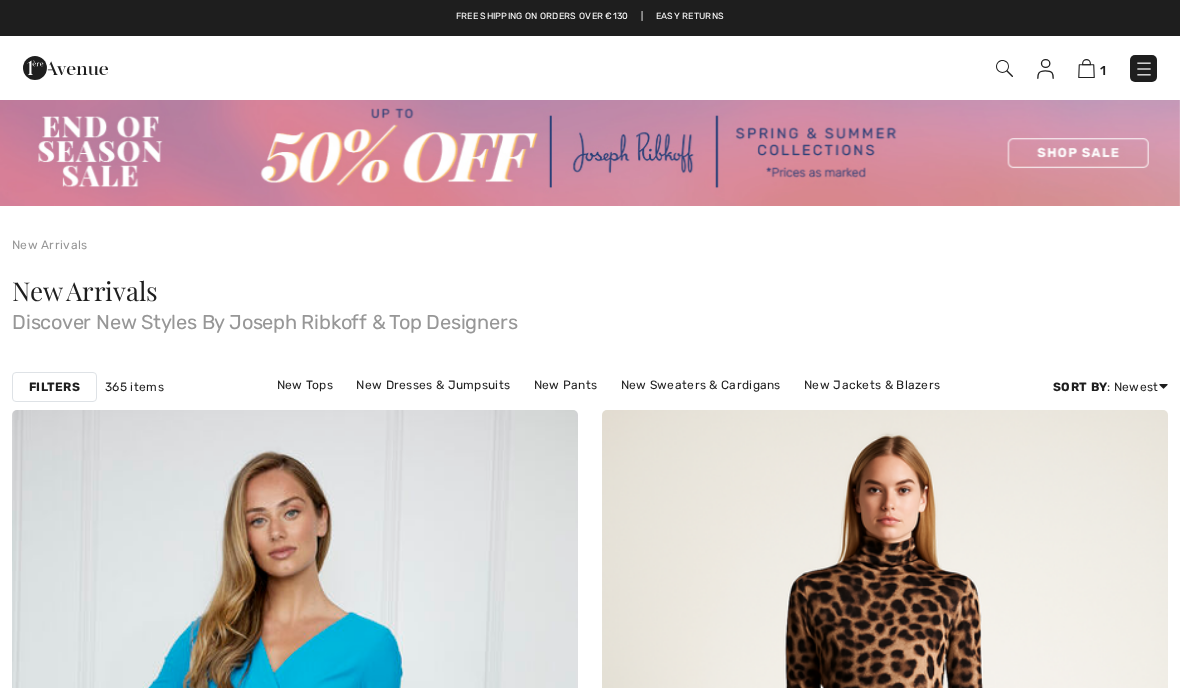 scroll, scrollTop: 0, scrollLeft: 0, axis: both 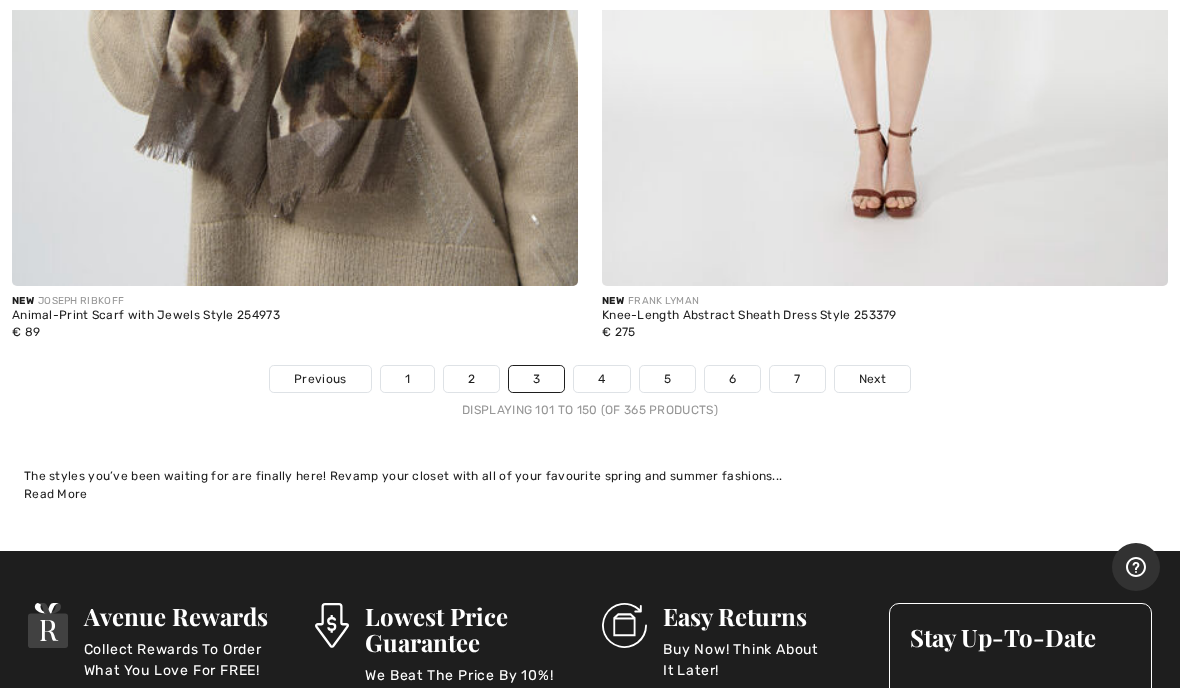 click on "4" at bounding box center (601, 379) 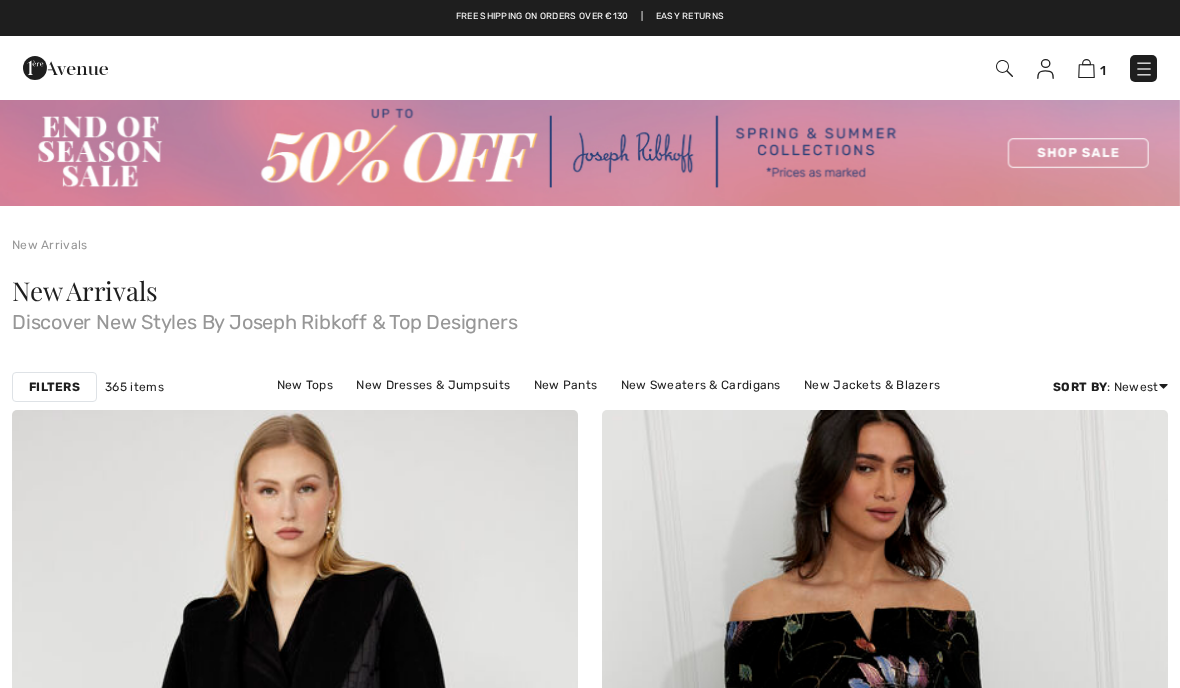scroll, scrollTop: 0, scrollLeft: 0, axis: both 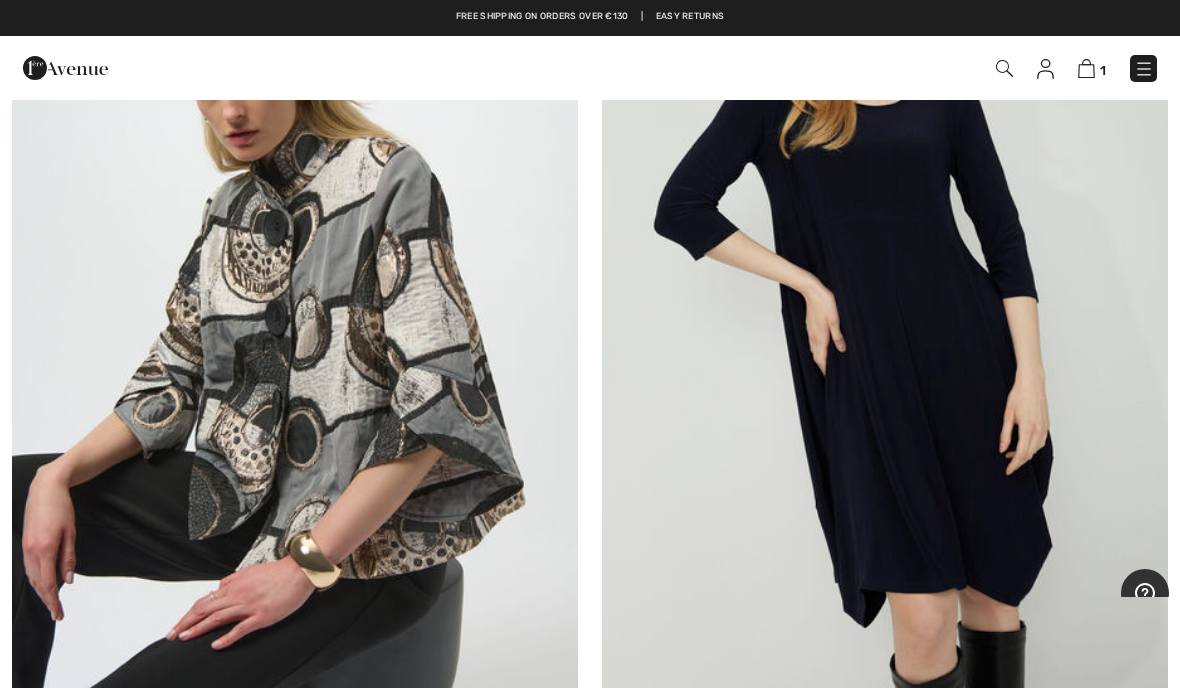 click at bounding box center [295, 310] 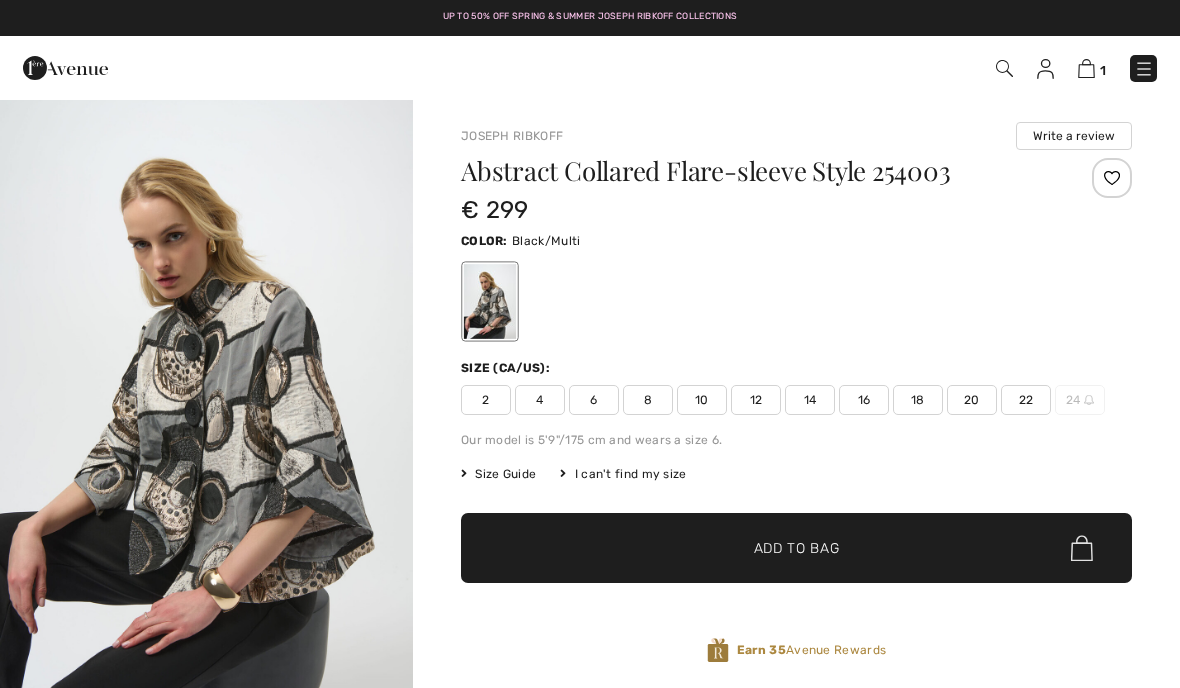 scroll, scrollTop: 0, scrollLeft: 0, axis: both 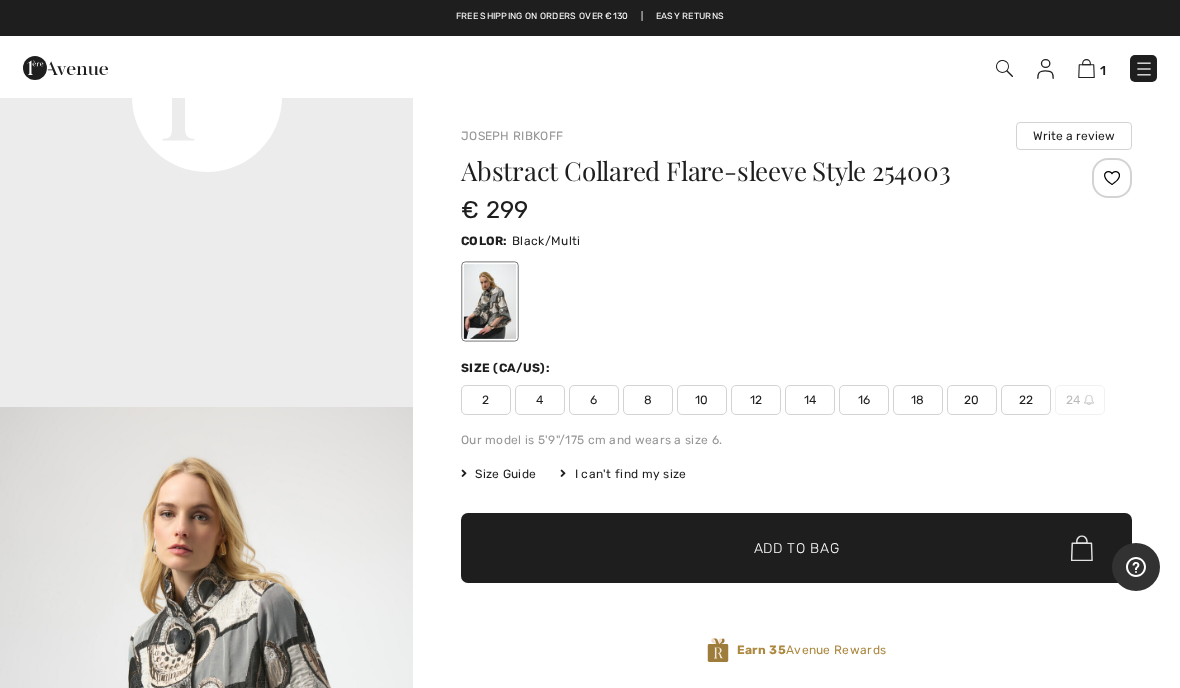 click on "16" at bounding box center (864, 400) 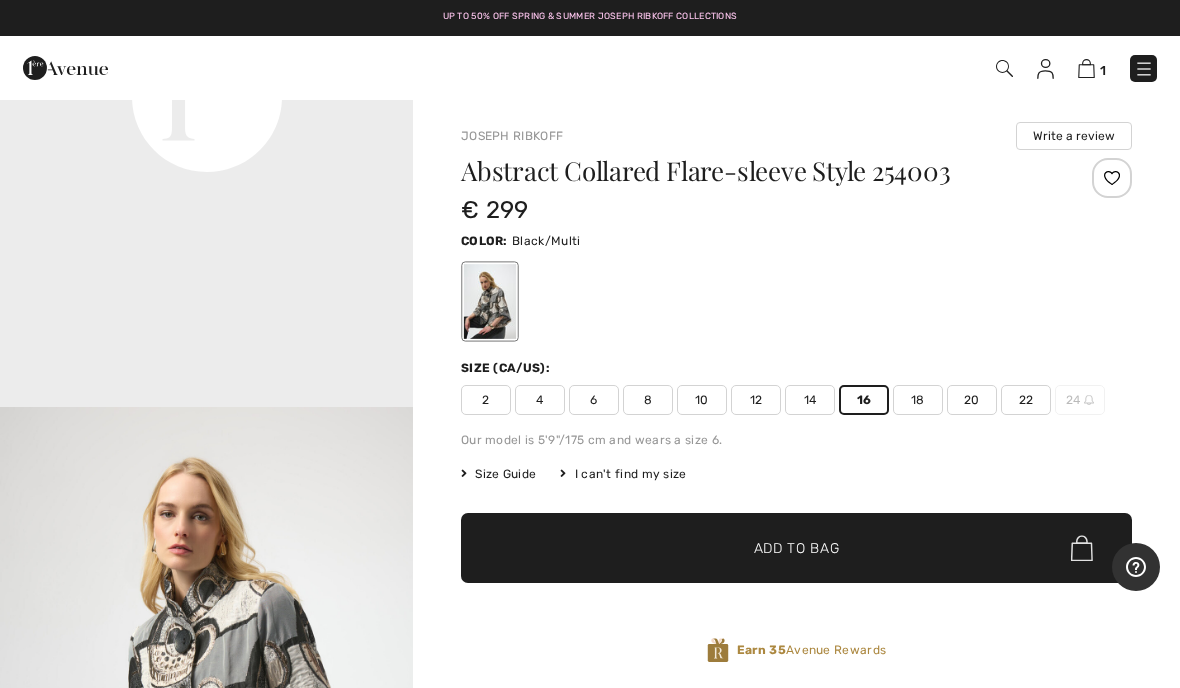 click on "✔ Added to Bag
Add to Bag" at bounding box center [796, 548] 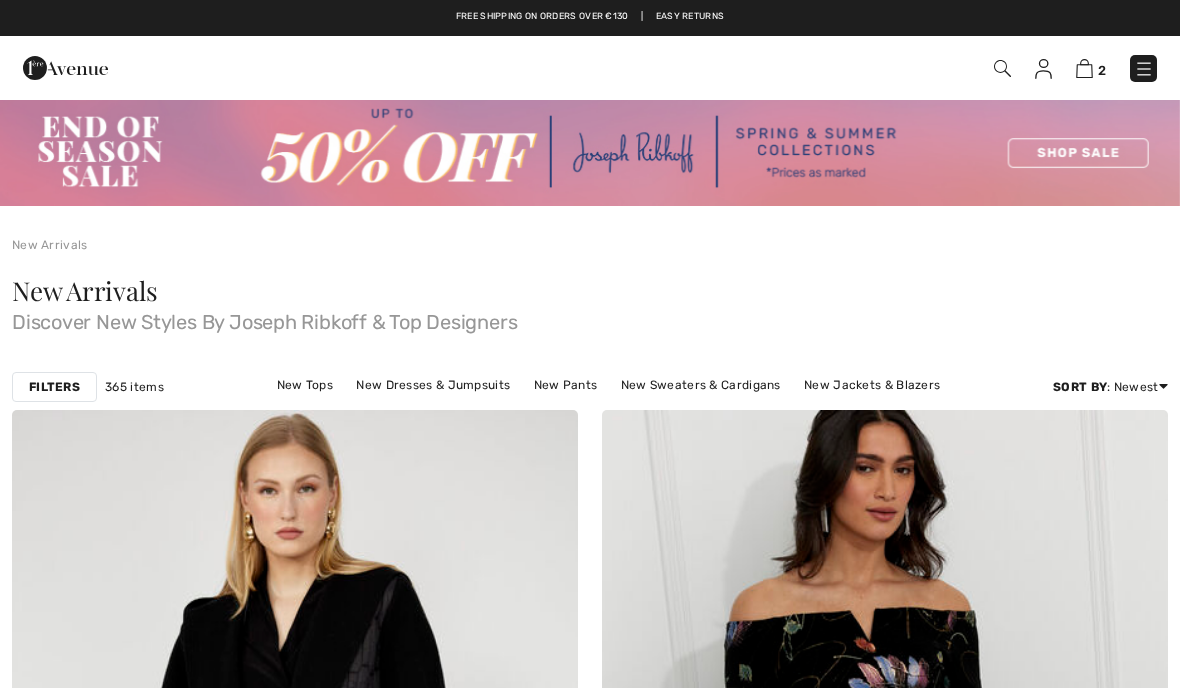 scroll, scrollTop: 15180, scrollLeft: 0, axis: vertical 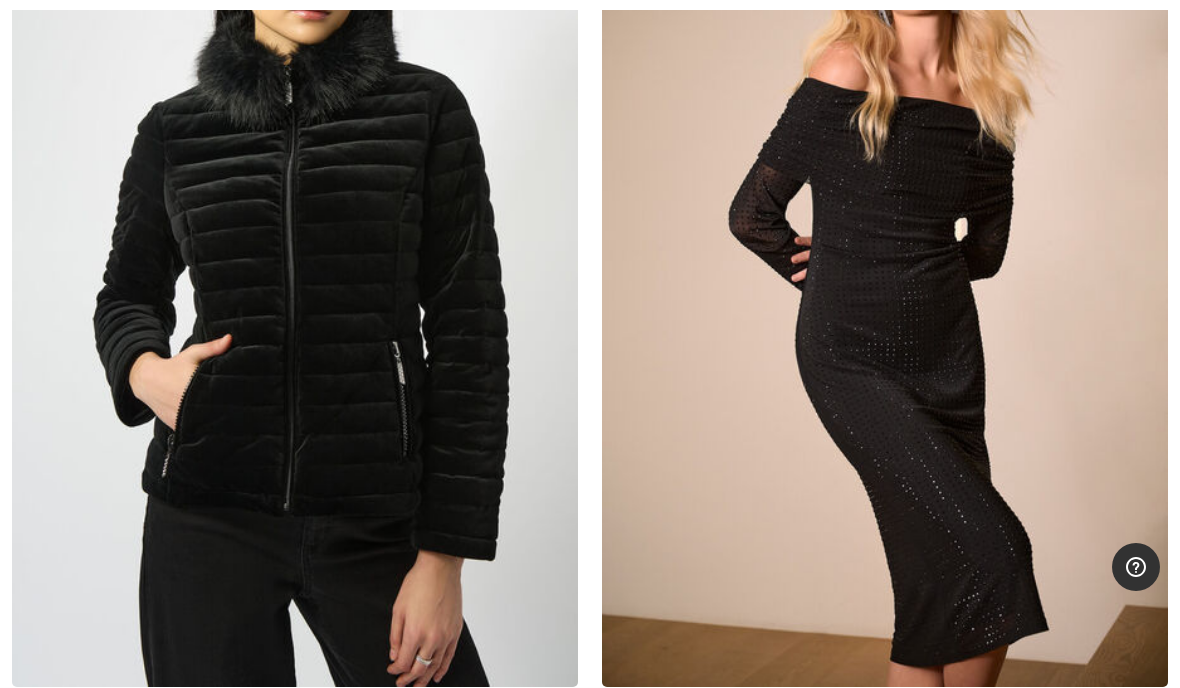 click at bounding box center (295, 262) 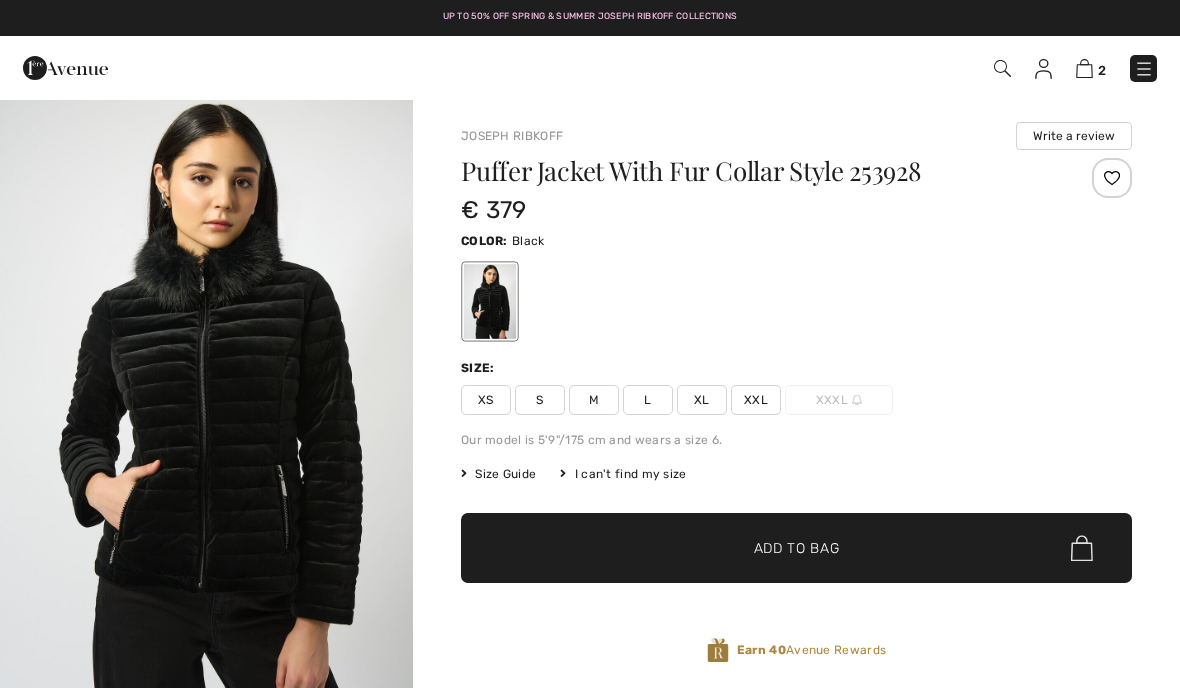 scroll, scrollTop: 0, scrollLeft: 0, axis: both 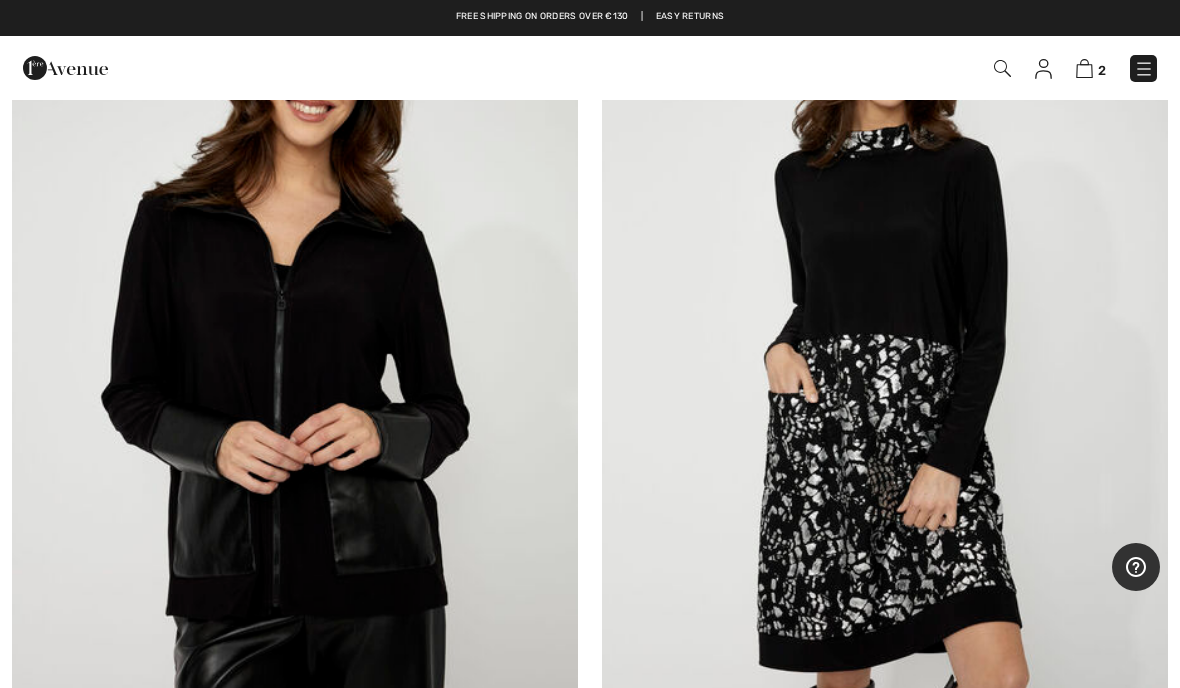 click at bounding box center [295, 354] 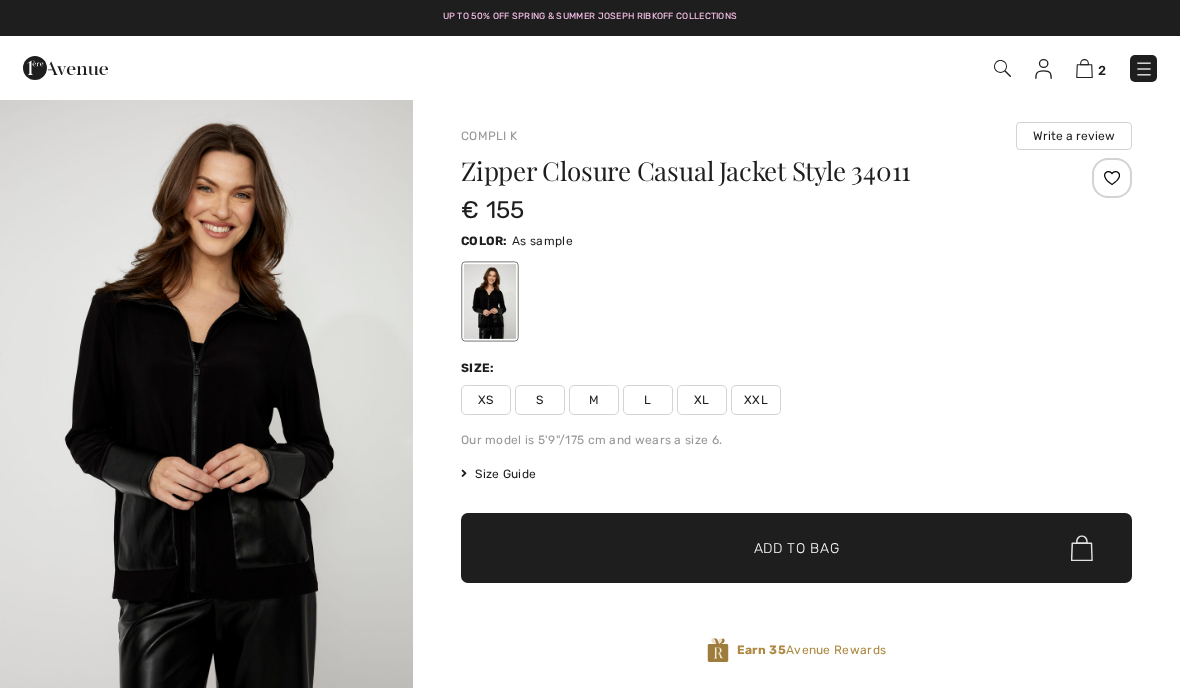 scroll, scrollTop: 160, scrollLeft: 142, axis: both 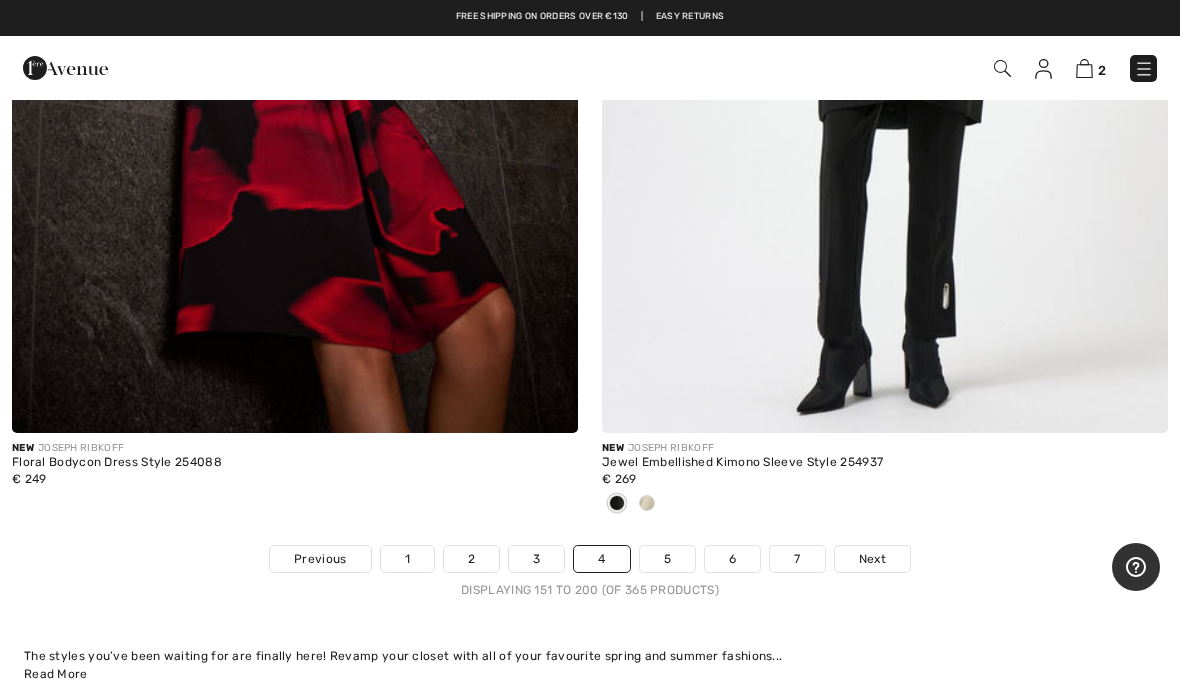 click on "5" at bounding box center (667, 559) 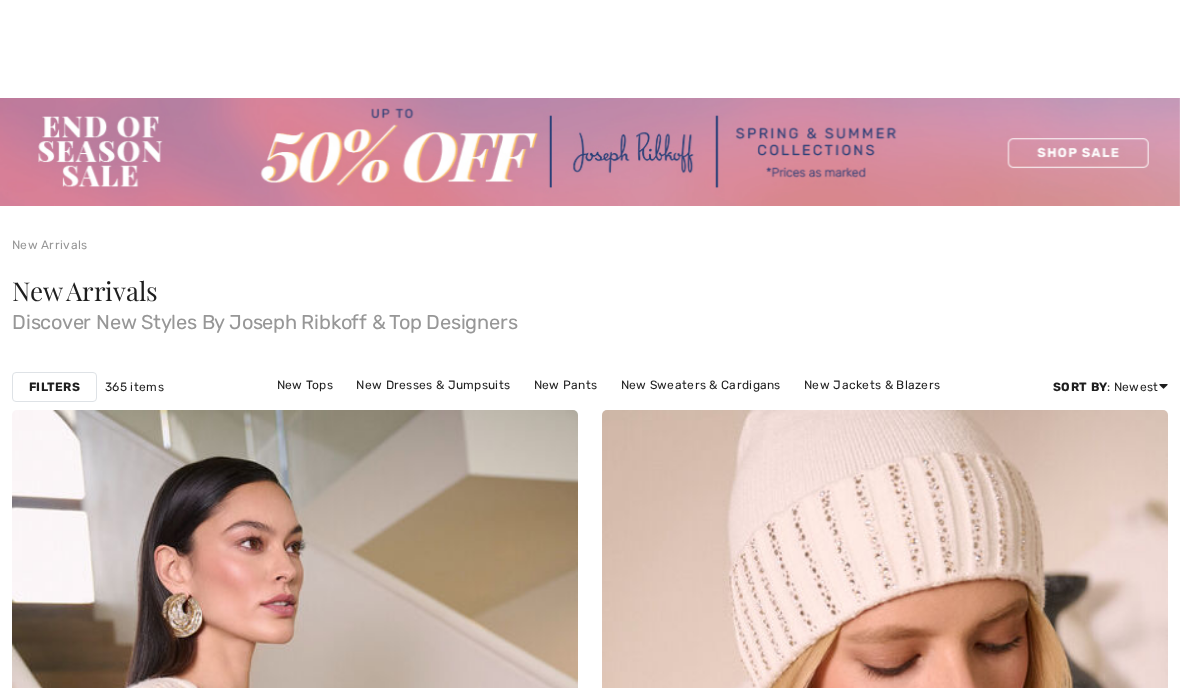scroll, scrollTop: 177, scrollLeft: 0, axis: vertical 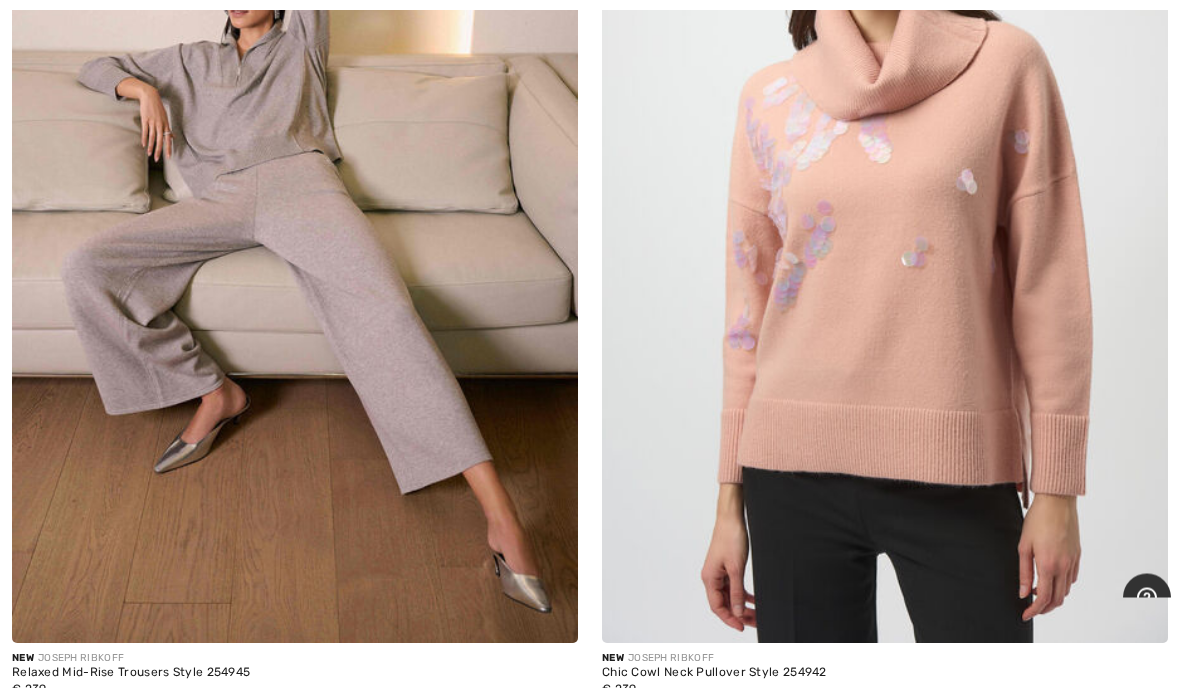click at bounding box center (647, 715) 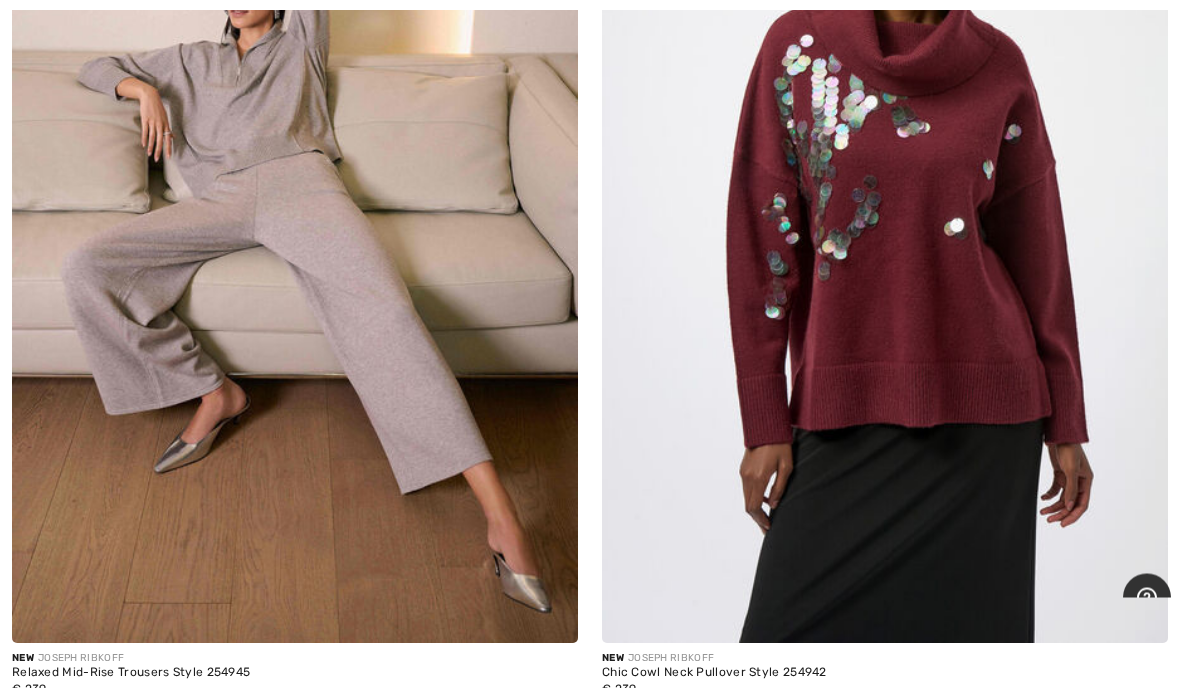 scroll, scrollTop: 4393, scrollLeft: 0, axis: vertical 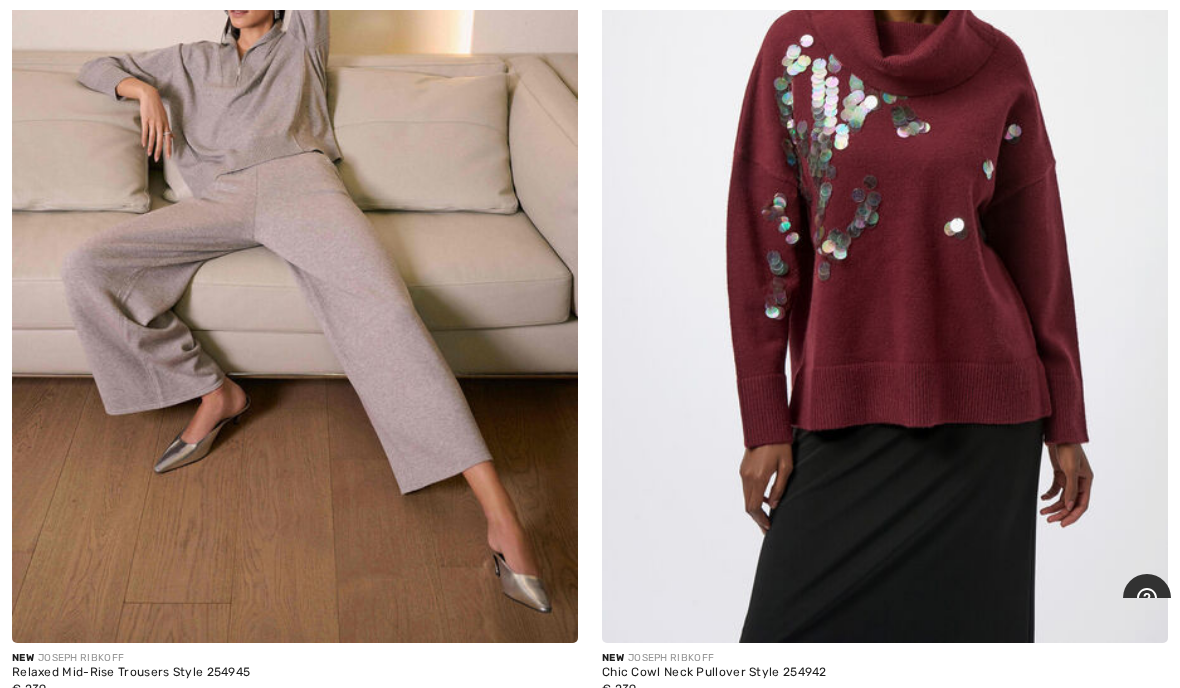 click at bounding box center [617, 713] 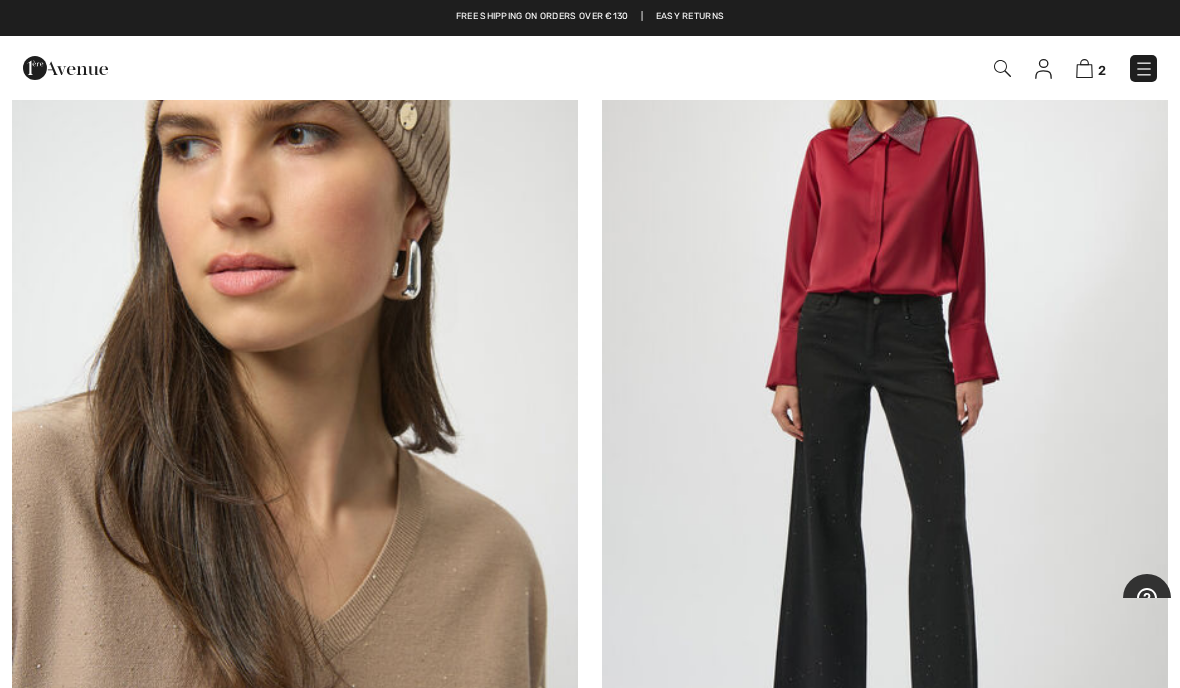 scroll, scrollTop: 2353, scrollLeft: 0, axis: vertical 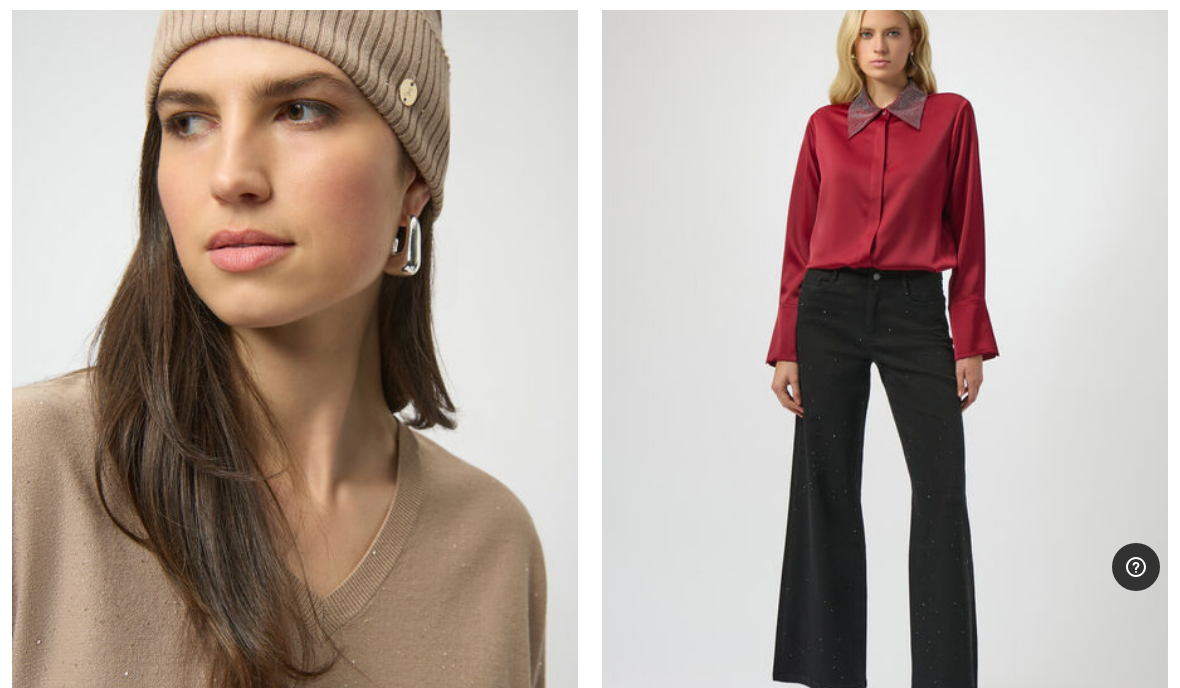 click at bounding box center [885, 370] 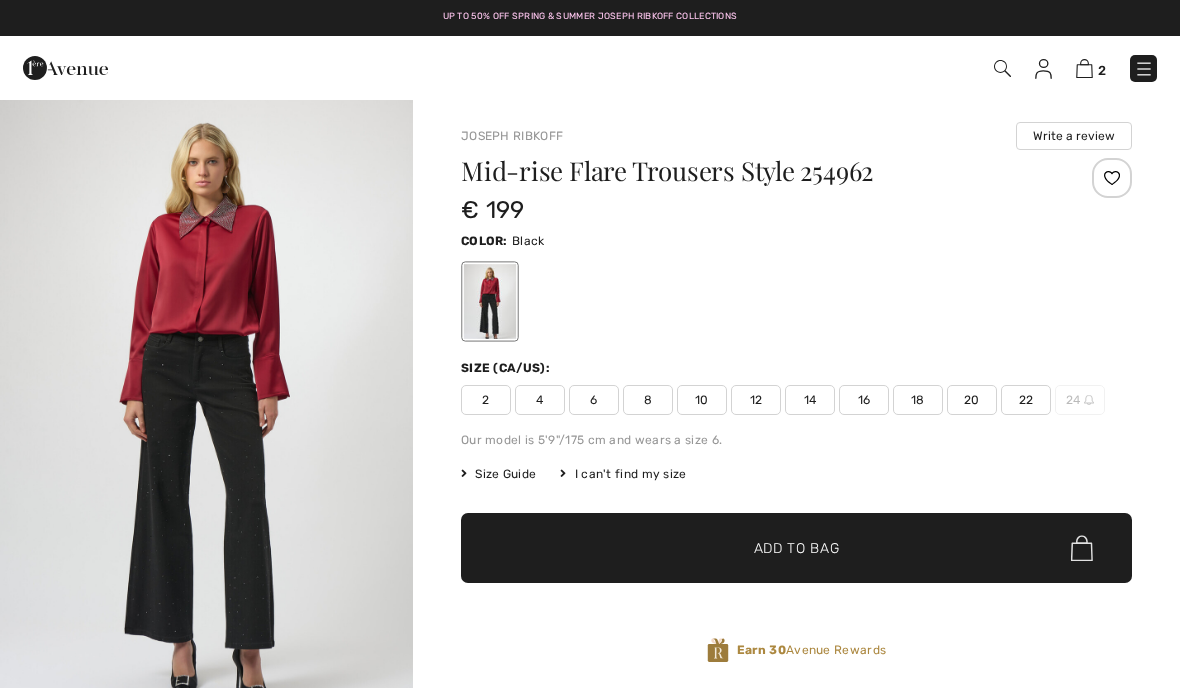 scroll, scrollTop: 0, scrollLeft: 0, axis: both 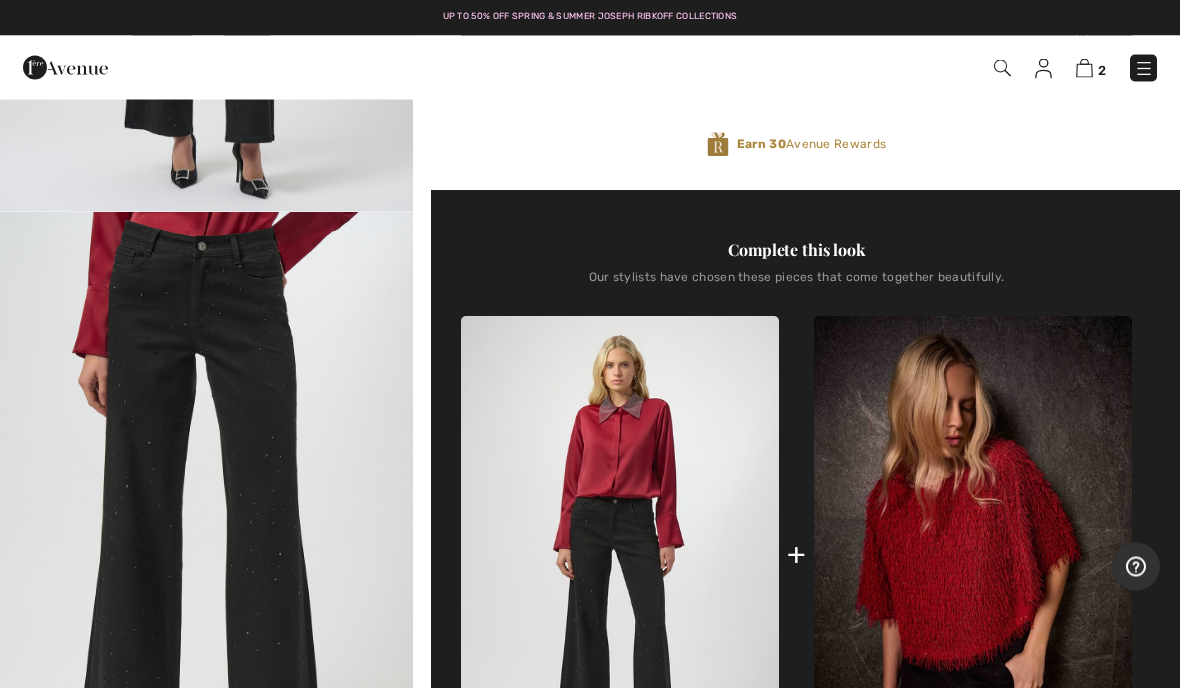 click at bounding box center [620, 555] 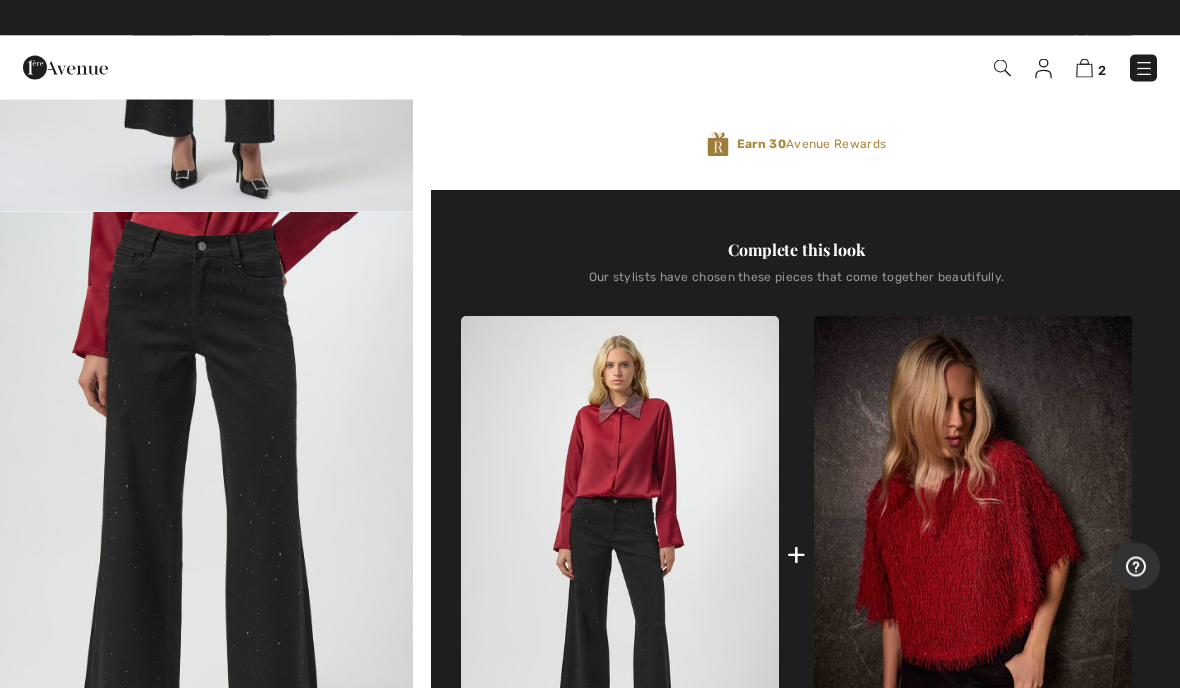 scroll, scrollTop: 506, scrollLeft: 0, axis: vertical 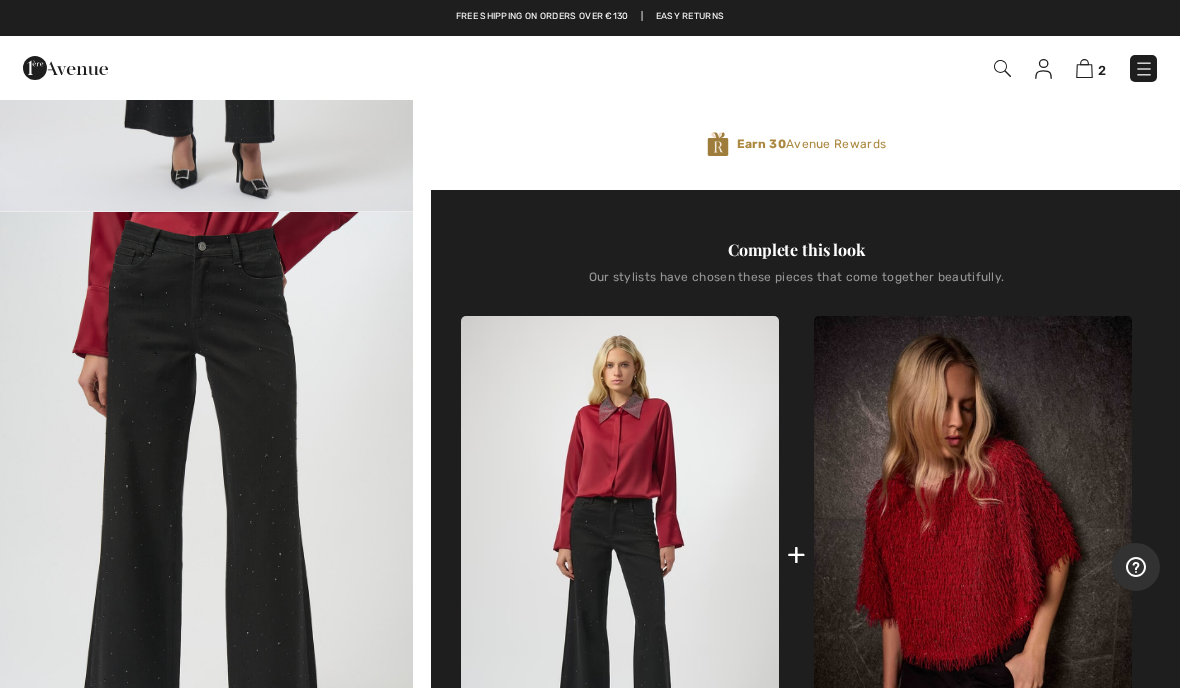 click at bounding box center [620, 554] 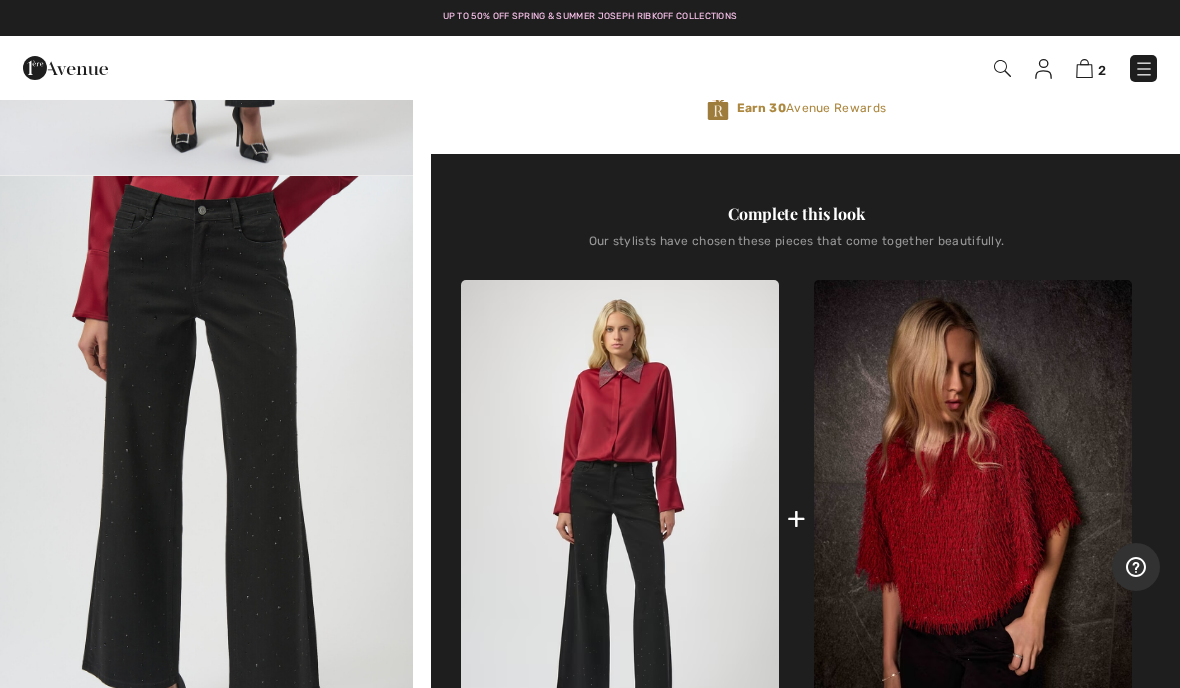 scroll, scrollTop: 544, scrollLeft: 0, axis: vertical 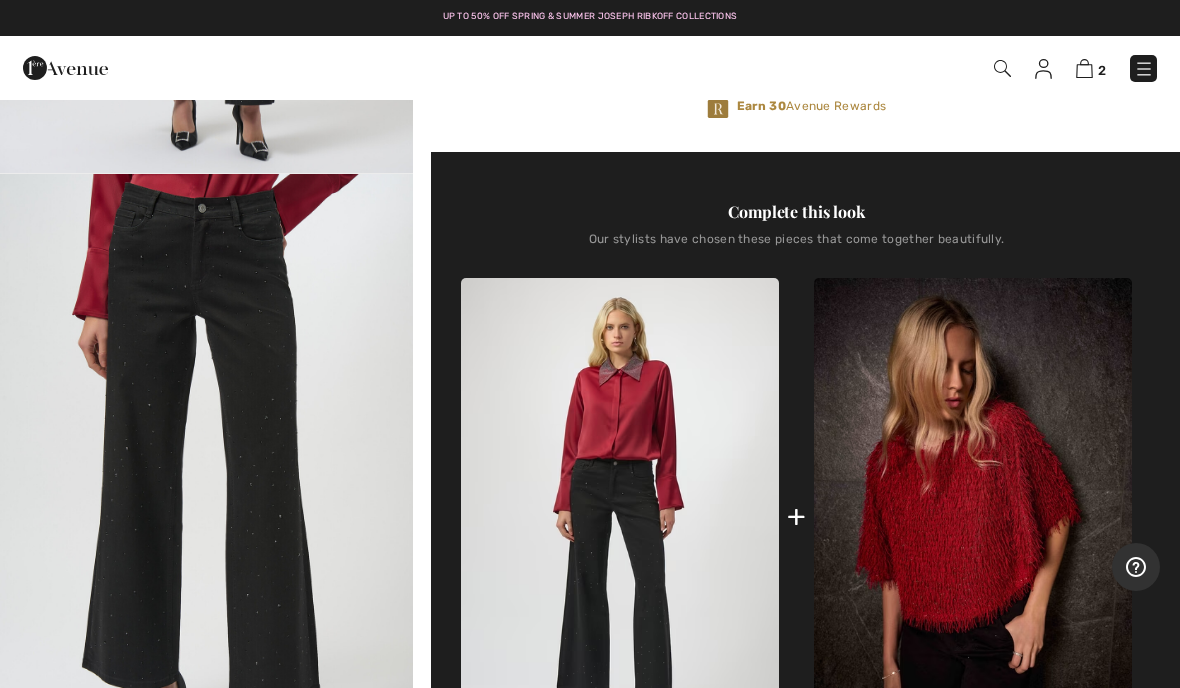 click at bounding box center [620, 516] 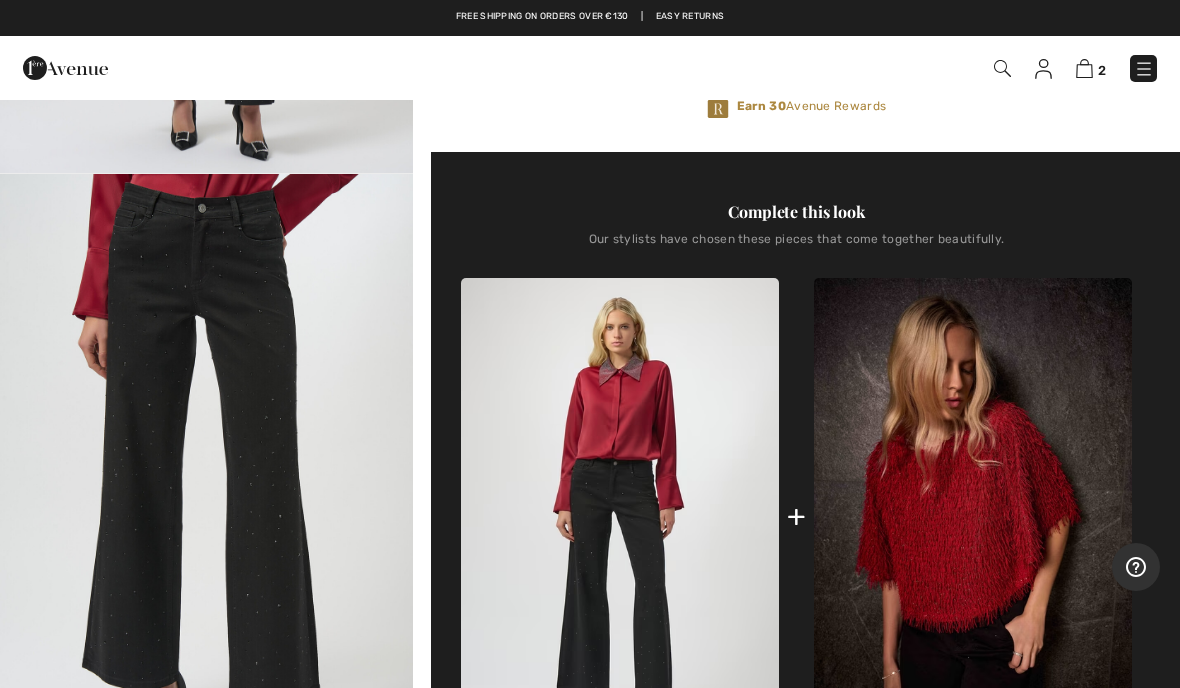 click at bounding box center [973, 516] 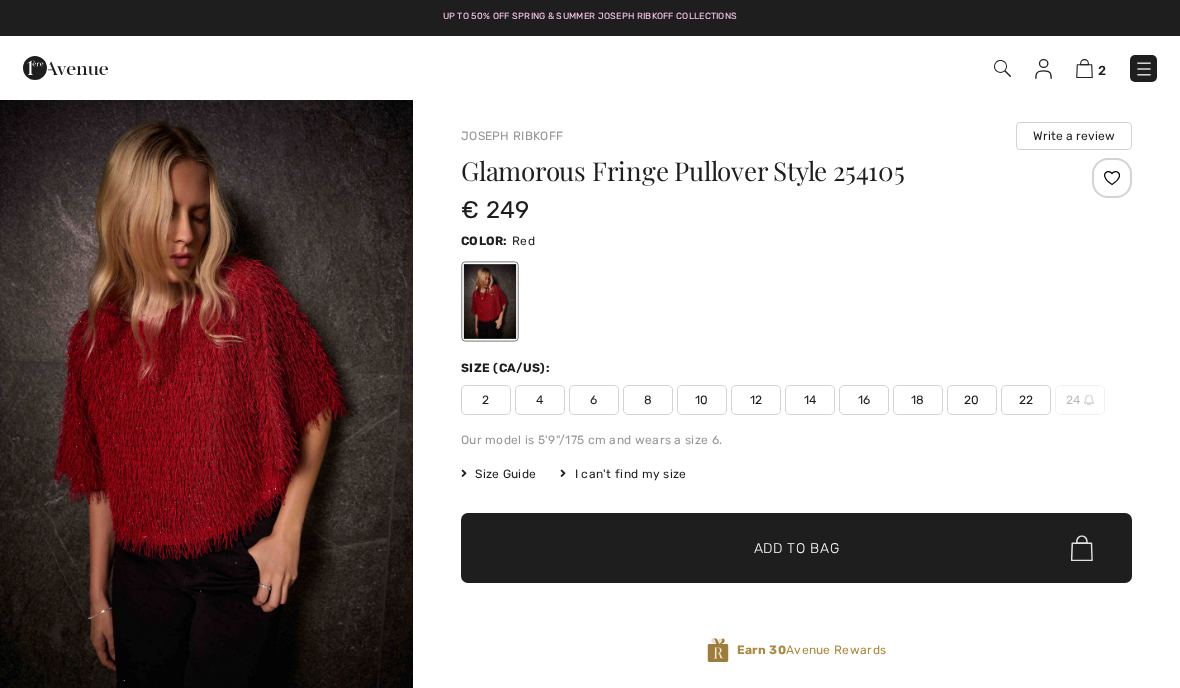 scroll, scrollTop: 0, scrollLeft: 0, axis: both 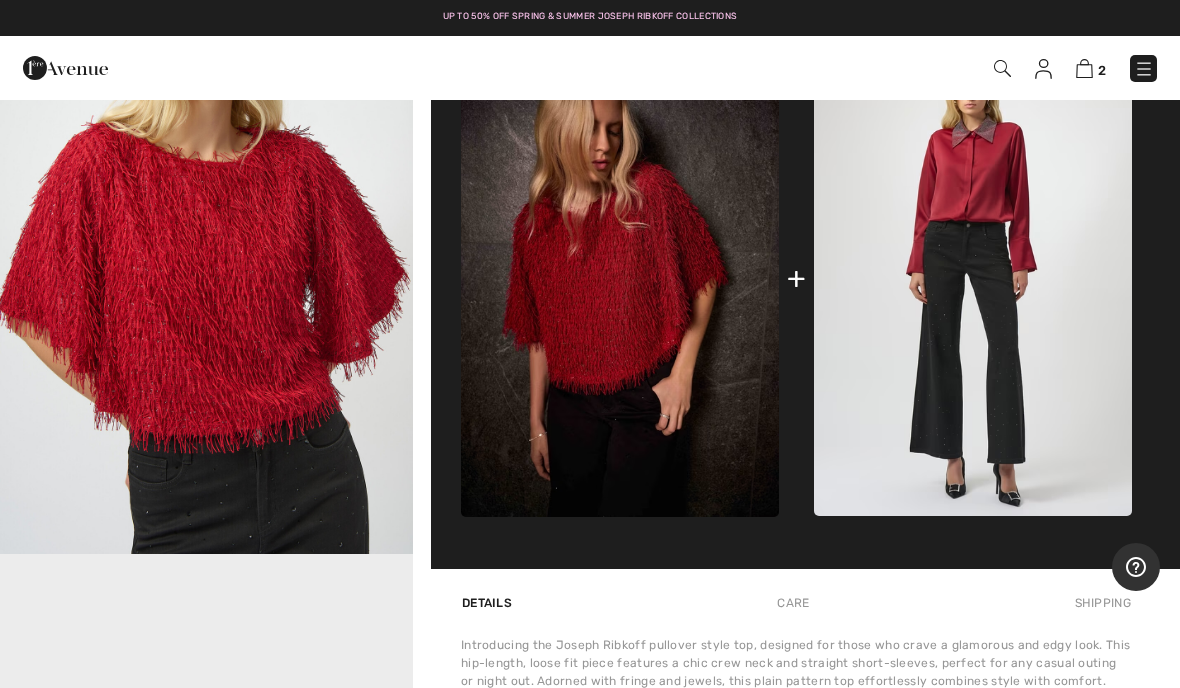 click on "+" at bounding box center [796, 278] 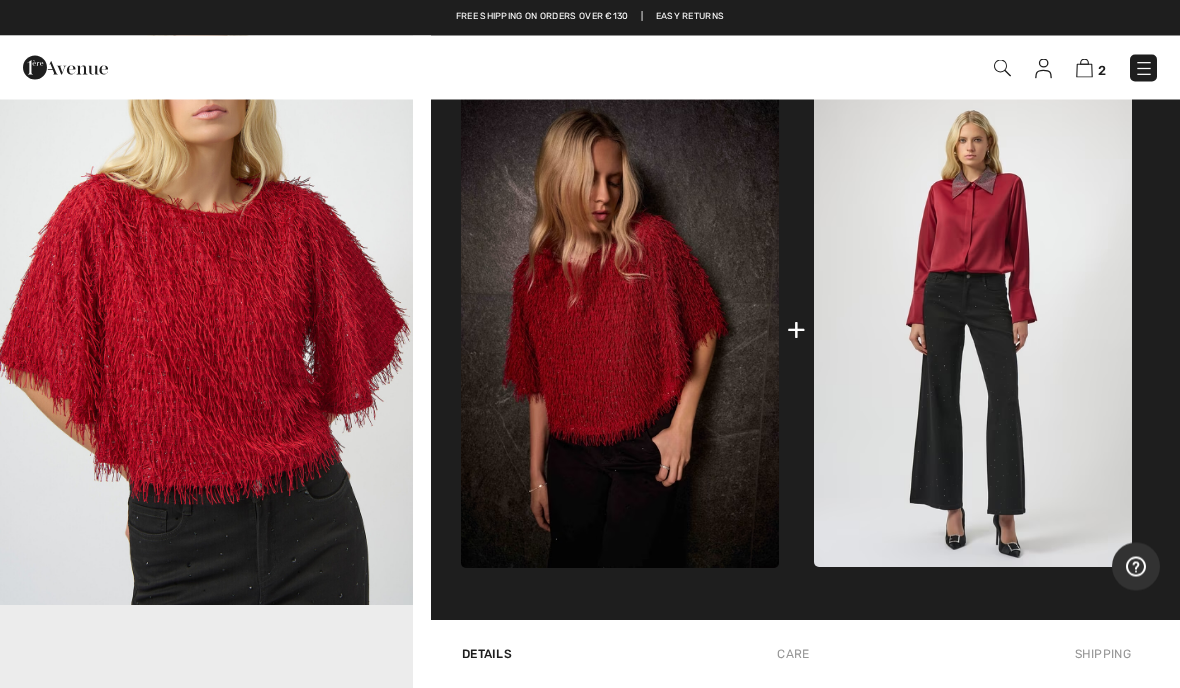 scroll, scrollTop: 725, scrollLeft: 0, axis: vertical 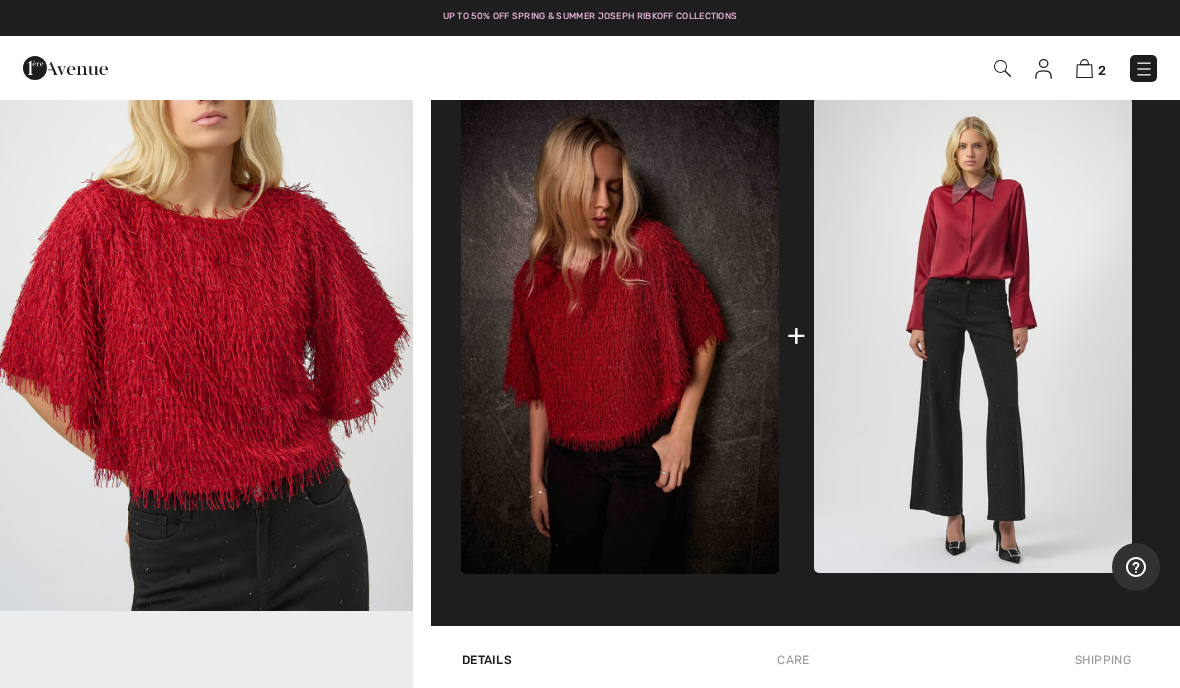 click on "+" at bounding box center (796, 335) 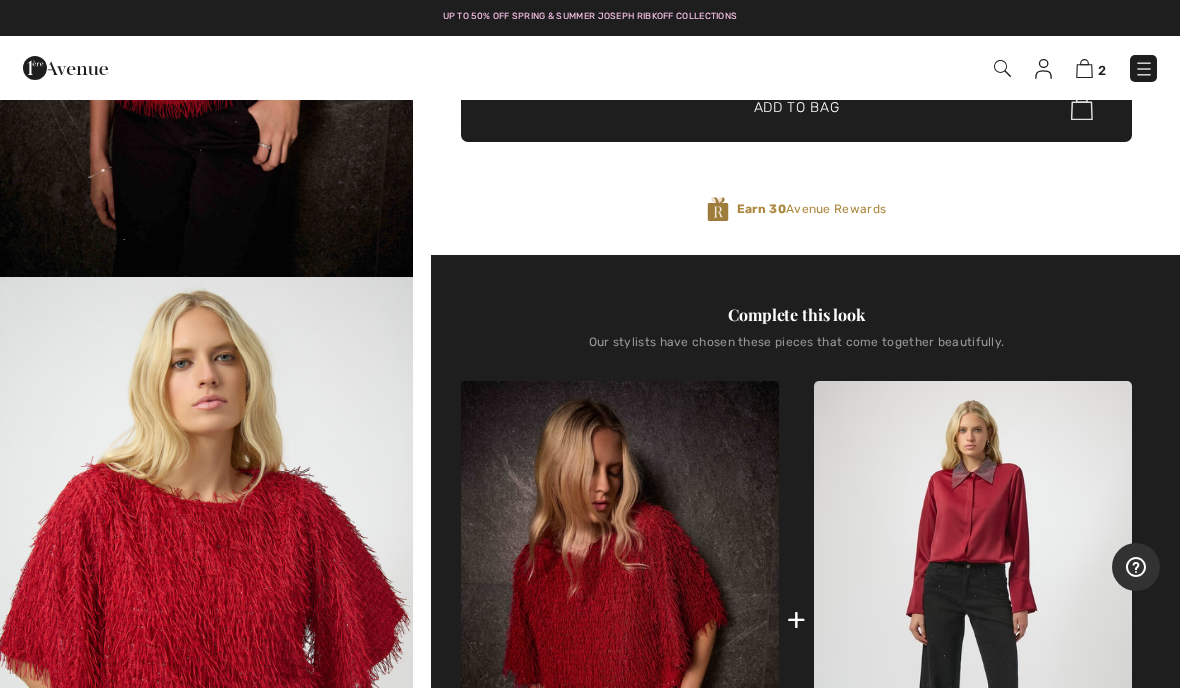 scroll, scrollTop: 418, scrollLeft: 0, axis: vertical 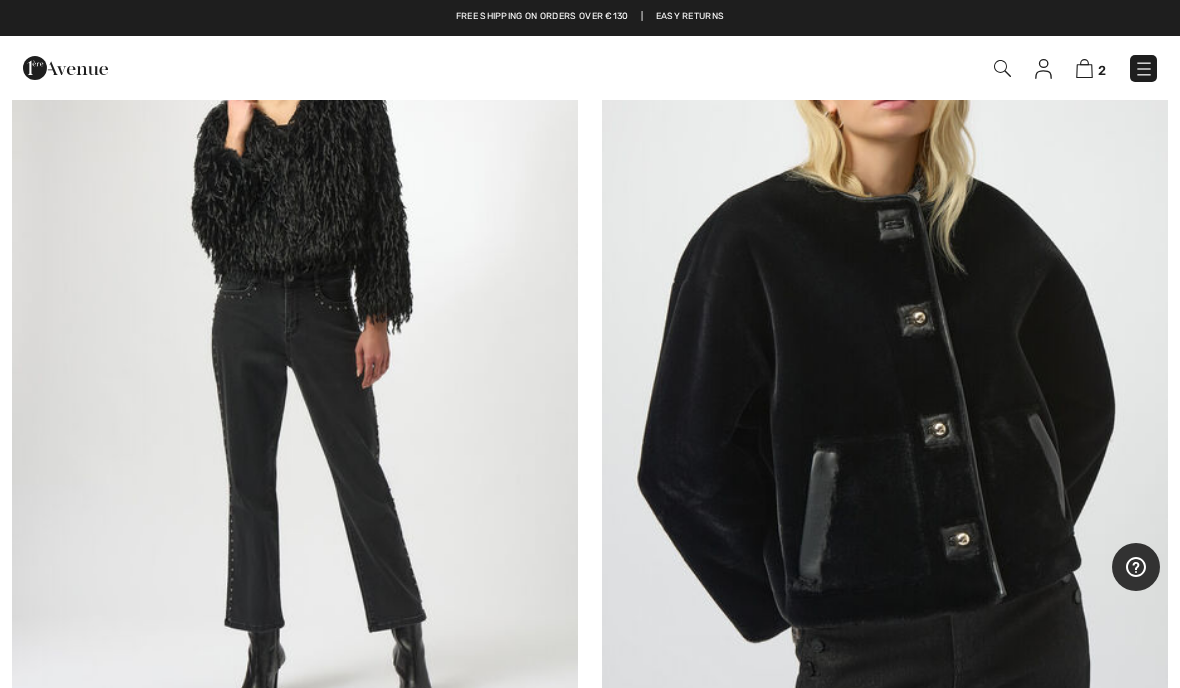click at bounding box center [885, 344] 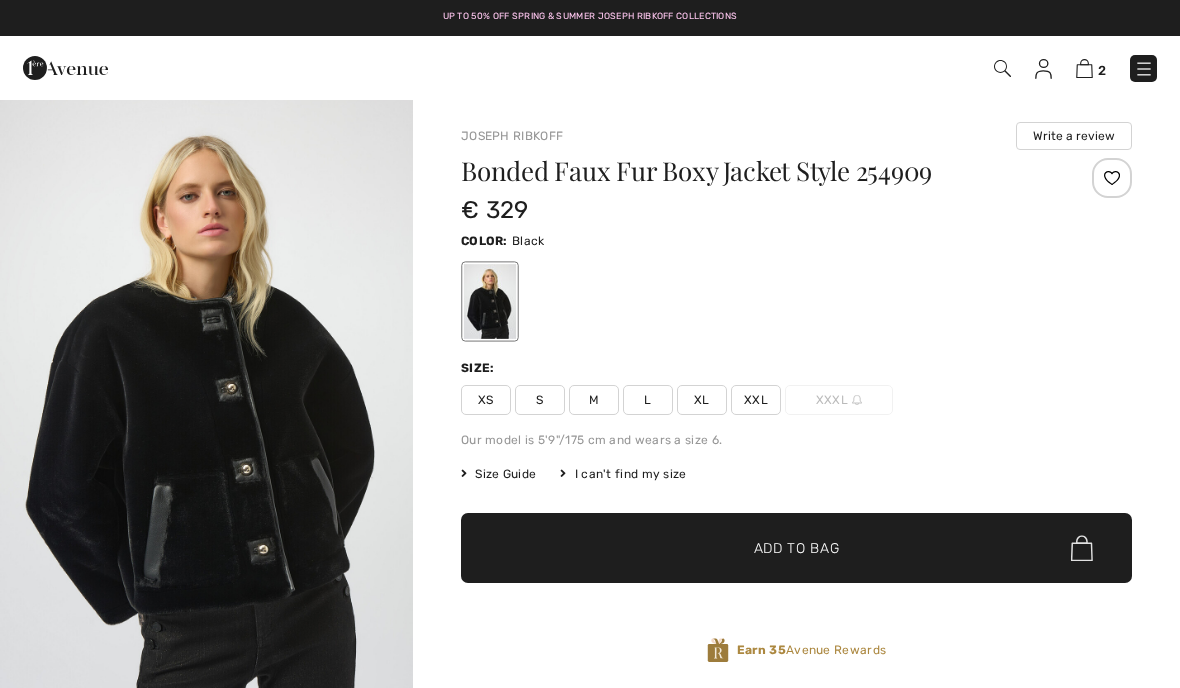 scroll, scrollTop: 0, scrollLeft: 0, axis: both 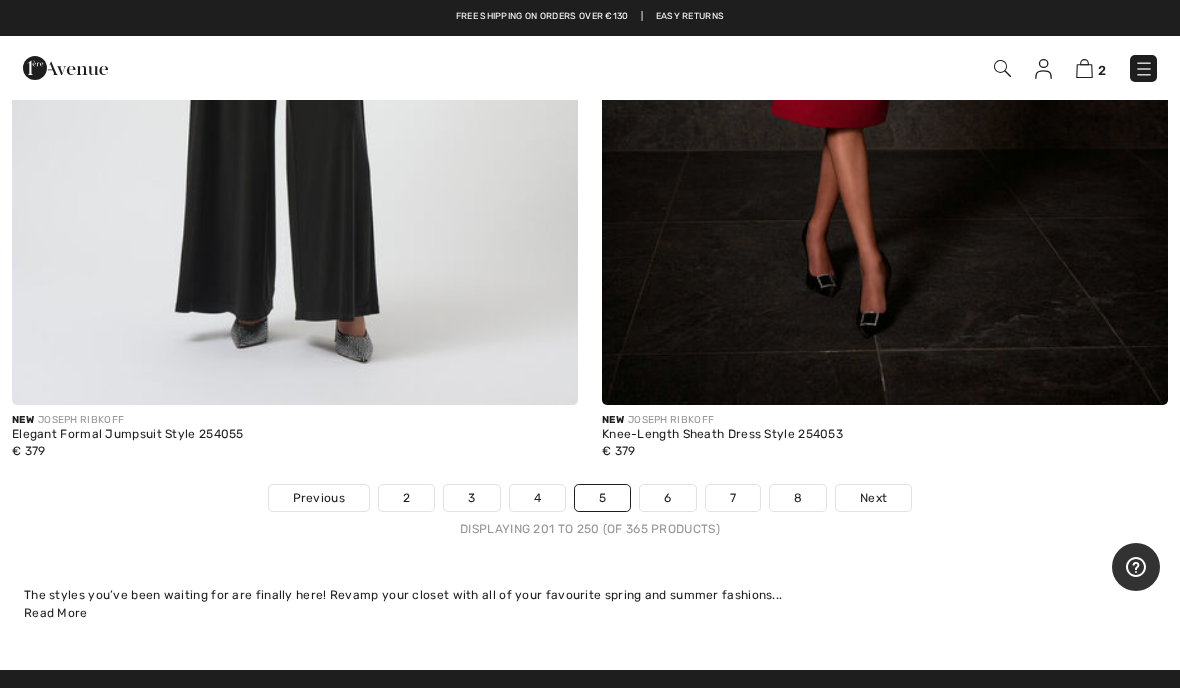 click on "6" at bounding box center (667, 498) 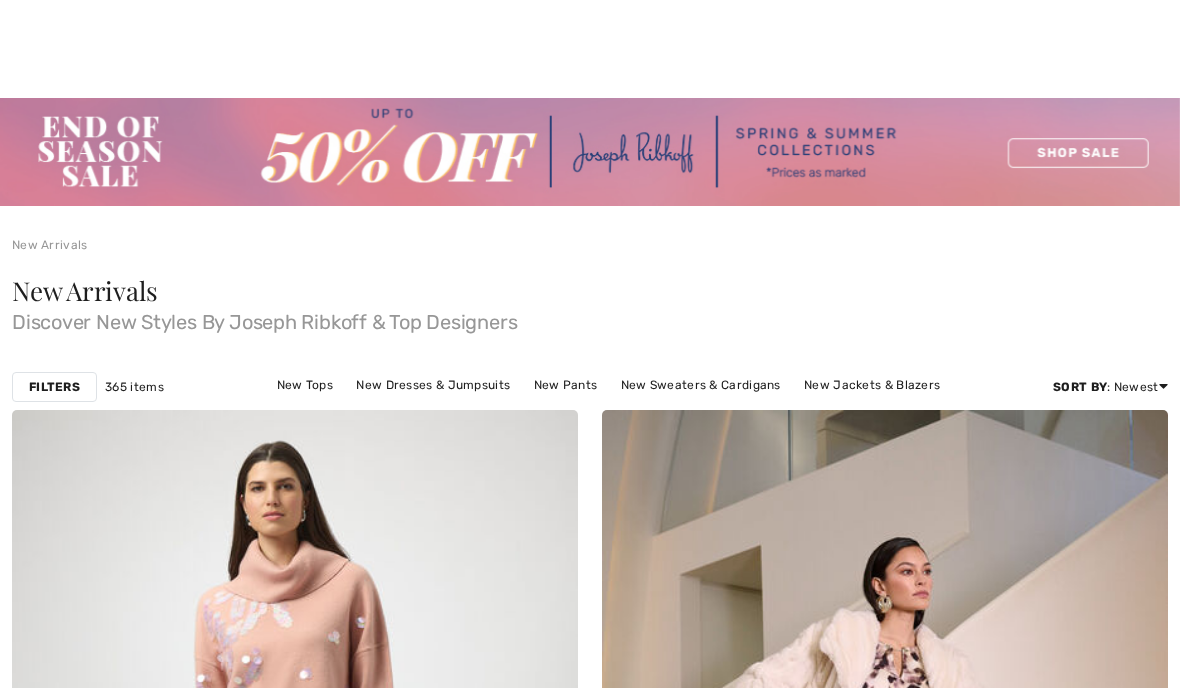 scroll, scrollTop: 337, scrollLeft: 0, axis: vertical 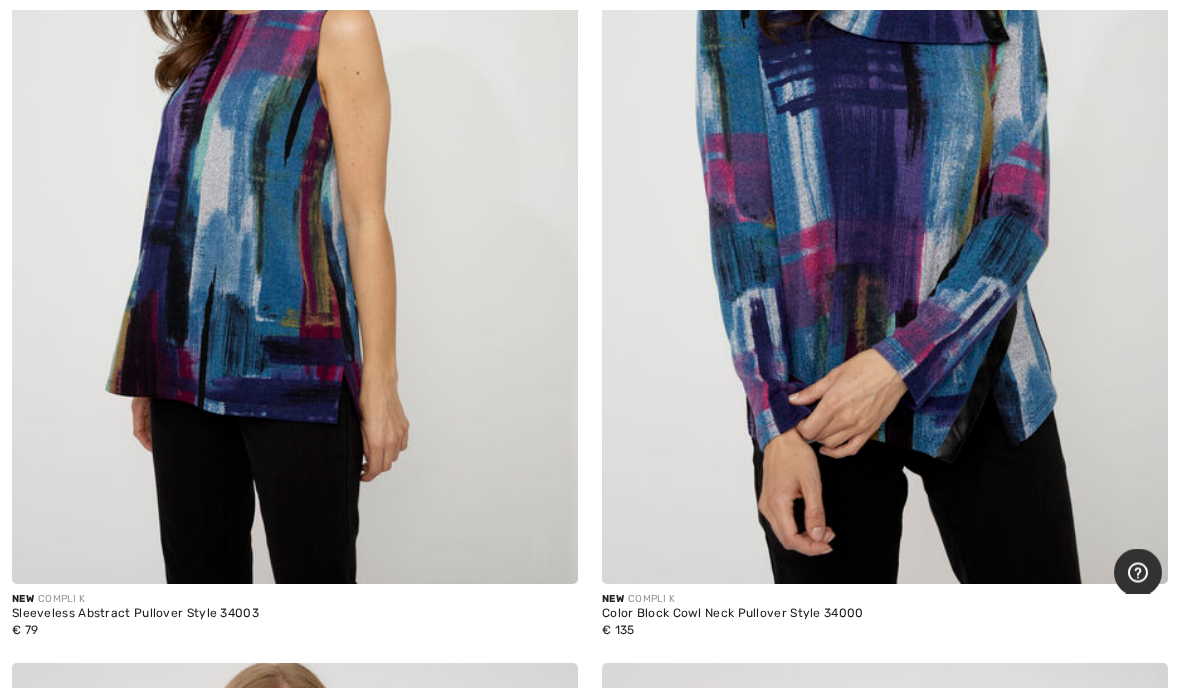 click at bounding box center [885, 160] 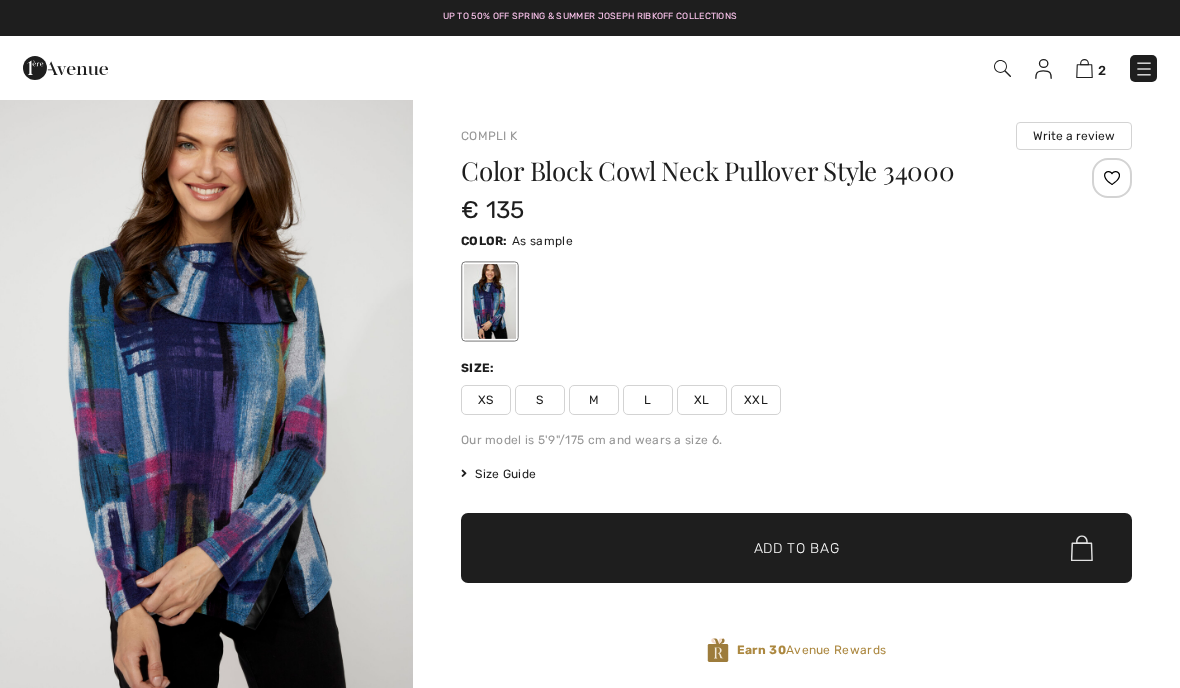 scroll, scrollTop: 0, scrollLeft: 0, axis: both 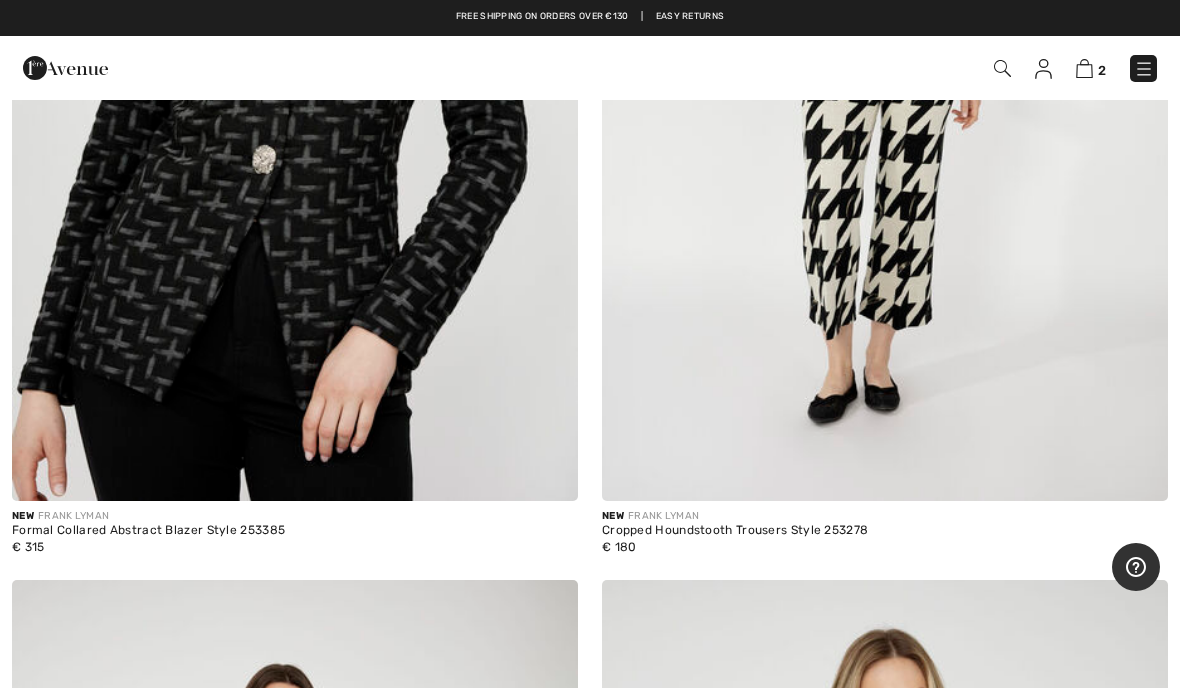 click at bounding box center [295, 76] 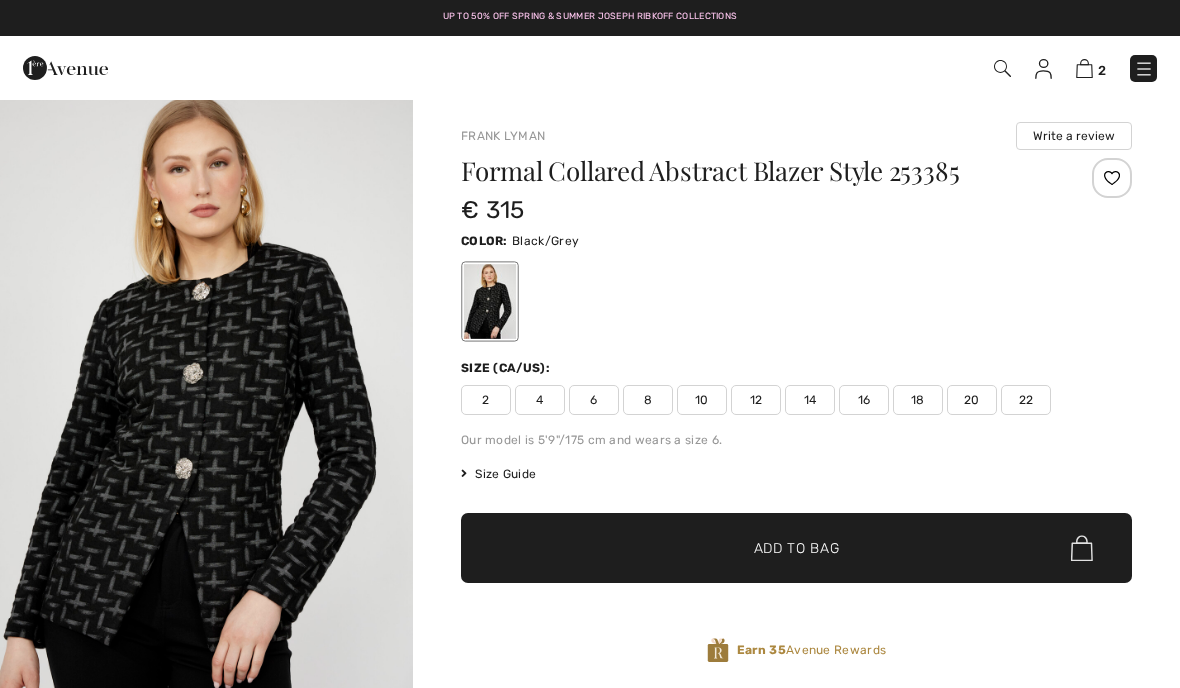scroll, scrollTop: 0, scrollLeft: 0, axis: both 